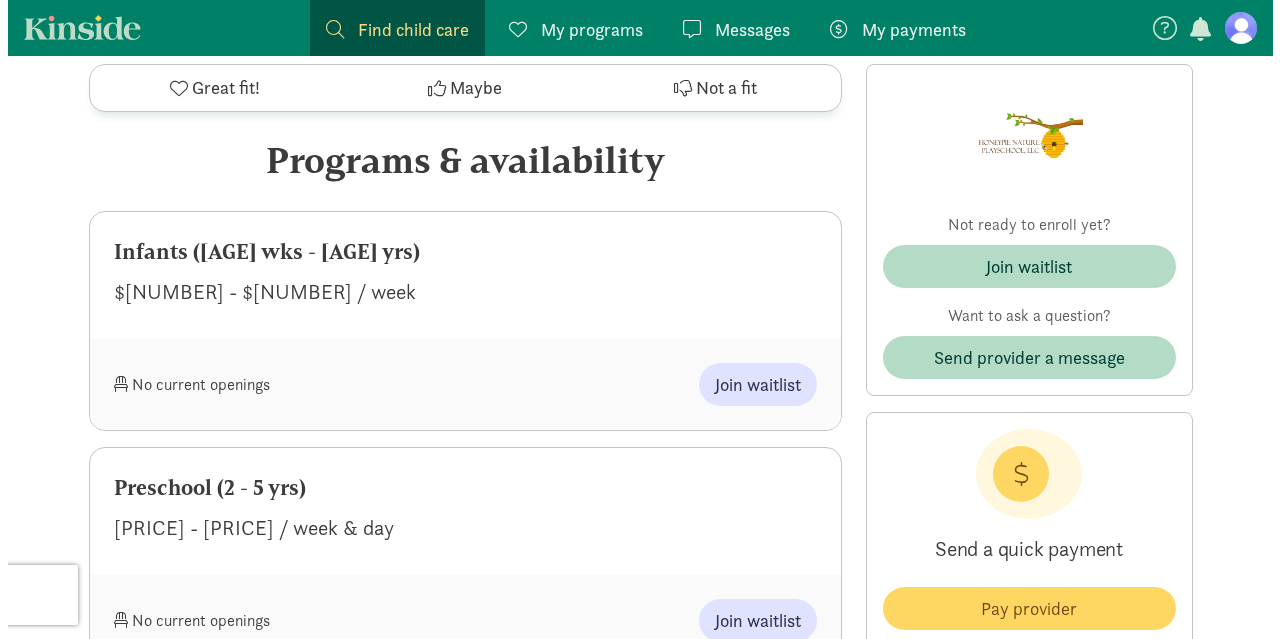 scroll, scrollTop: 930, scrollLeft: 0, axis: vertical 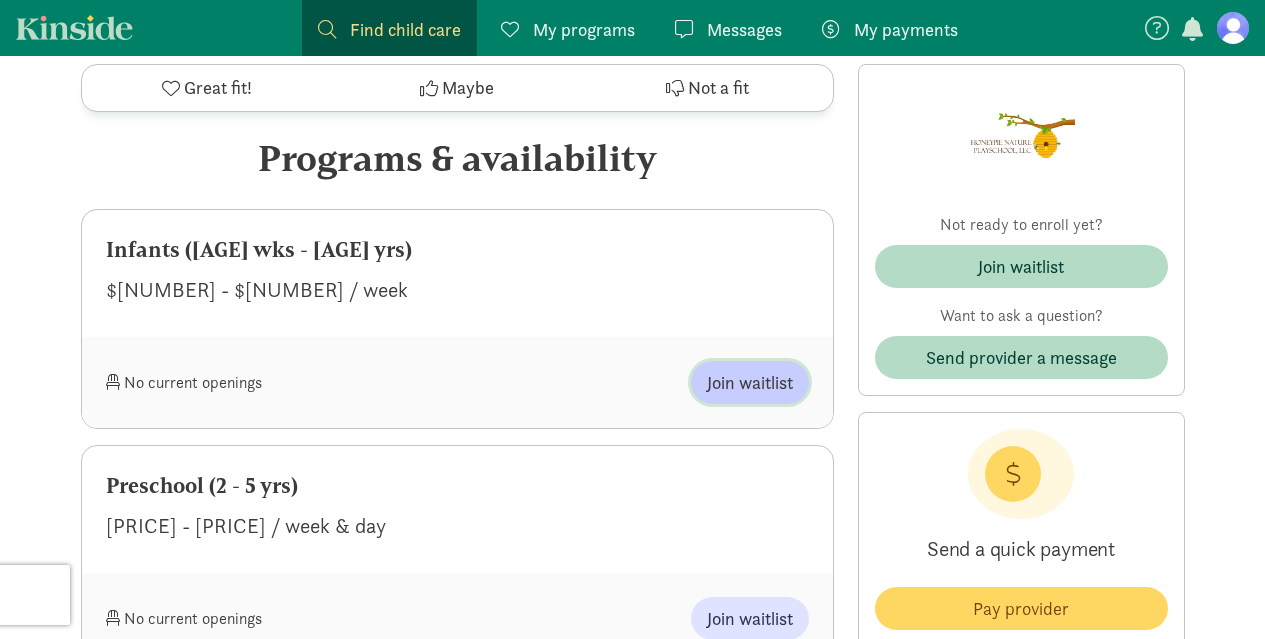 click on "Join waitlist" at bounding box center (750, 382) 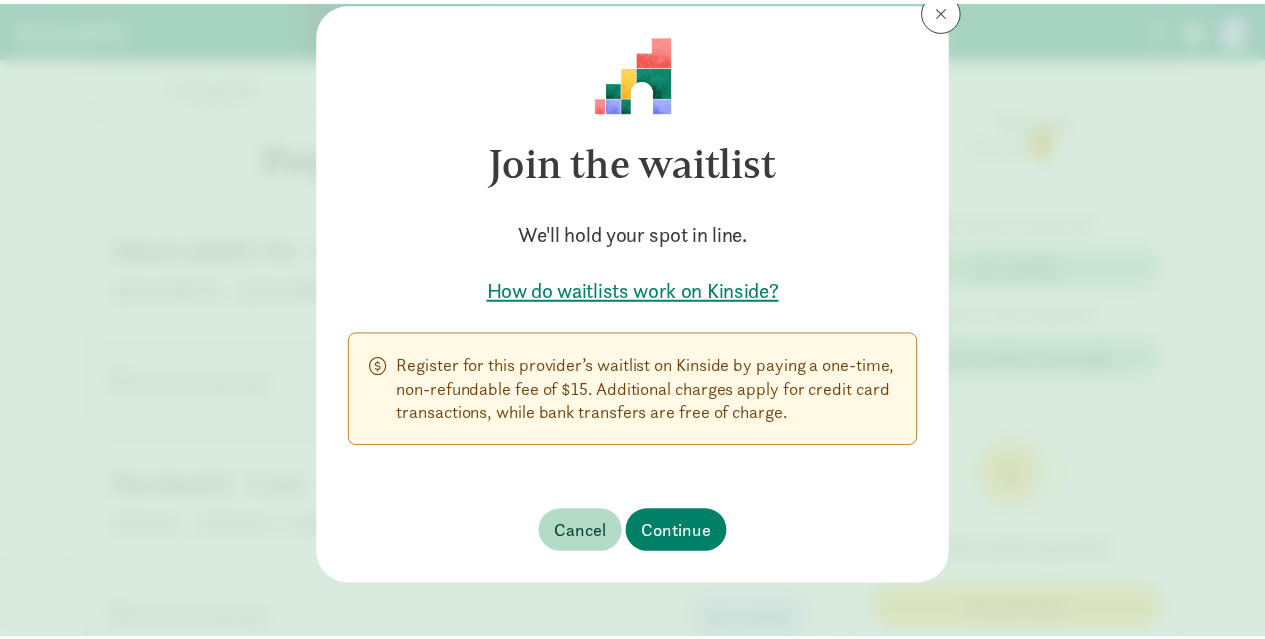 scroll, scrollTop: 66, scrollLeft: 0, axis: vertical 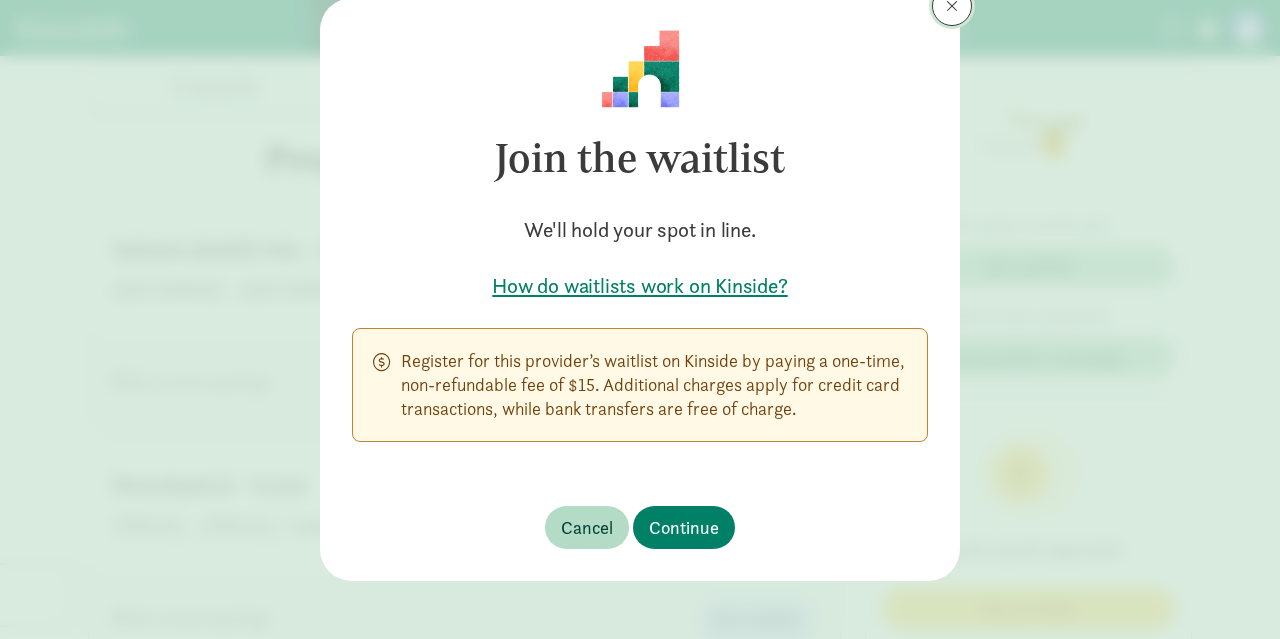 click at bounding box center (952, 6) 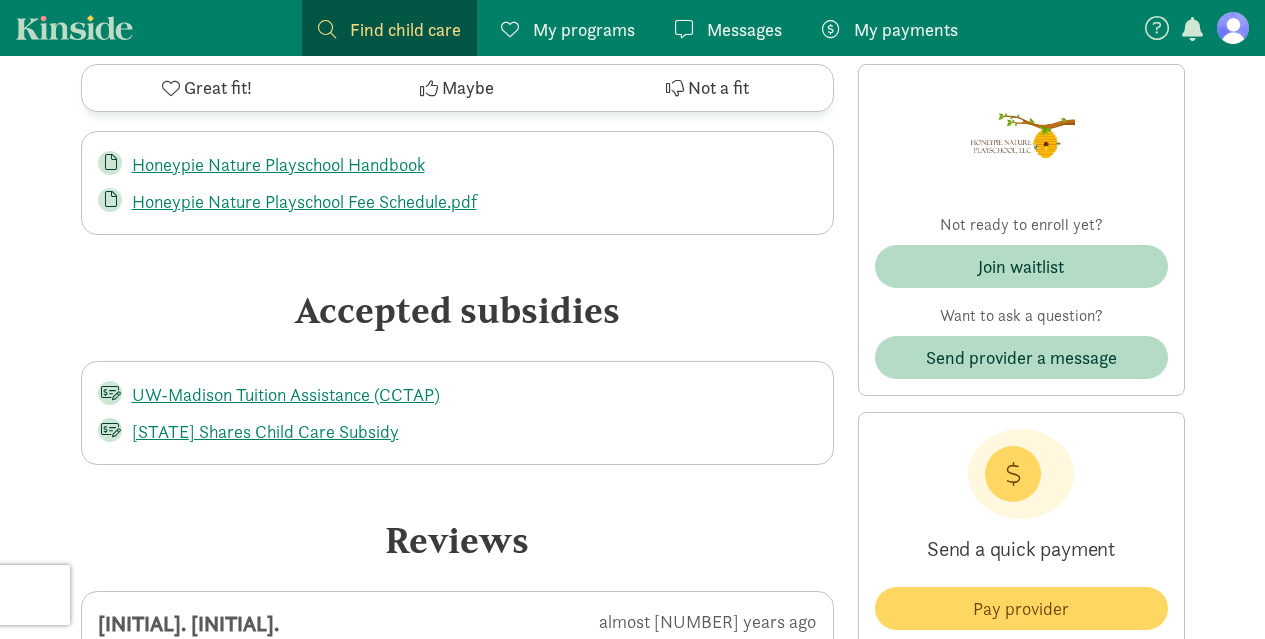 scroll, scrollTop: 4344, scrollLeft: 0, axis: vertical 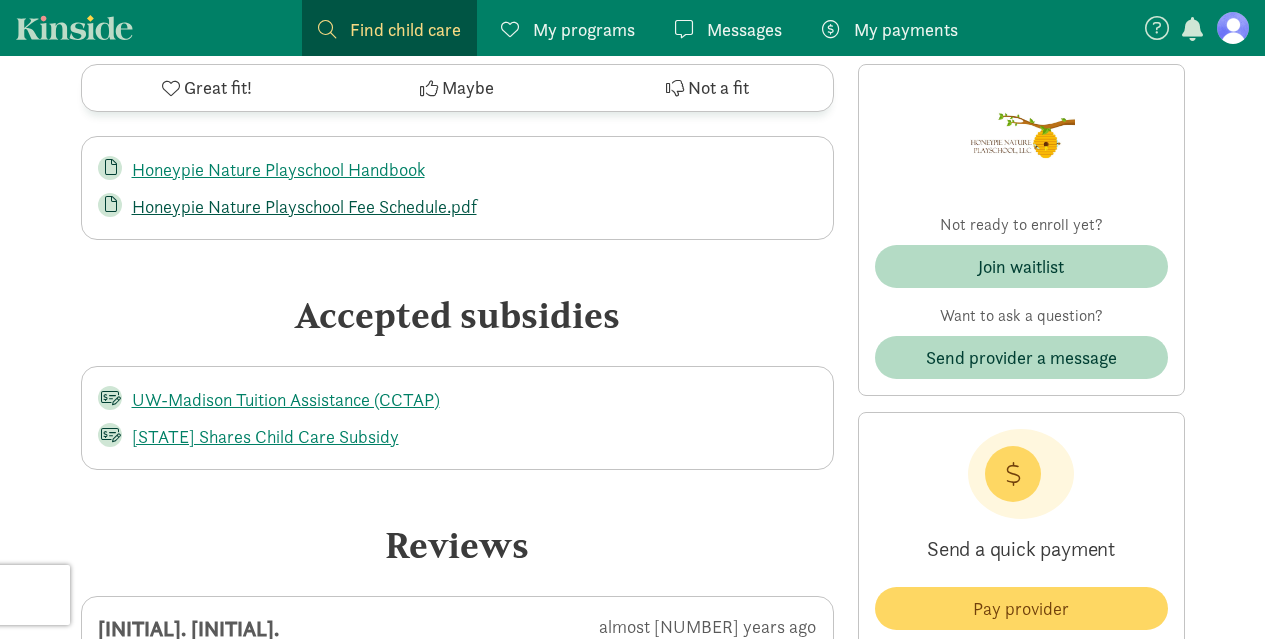 click on "Honeypie Nature Playschool Fee Schedule.pdf" at bounding box center (304, 206) 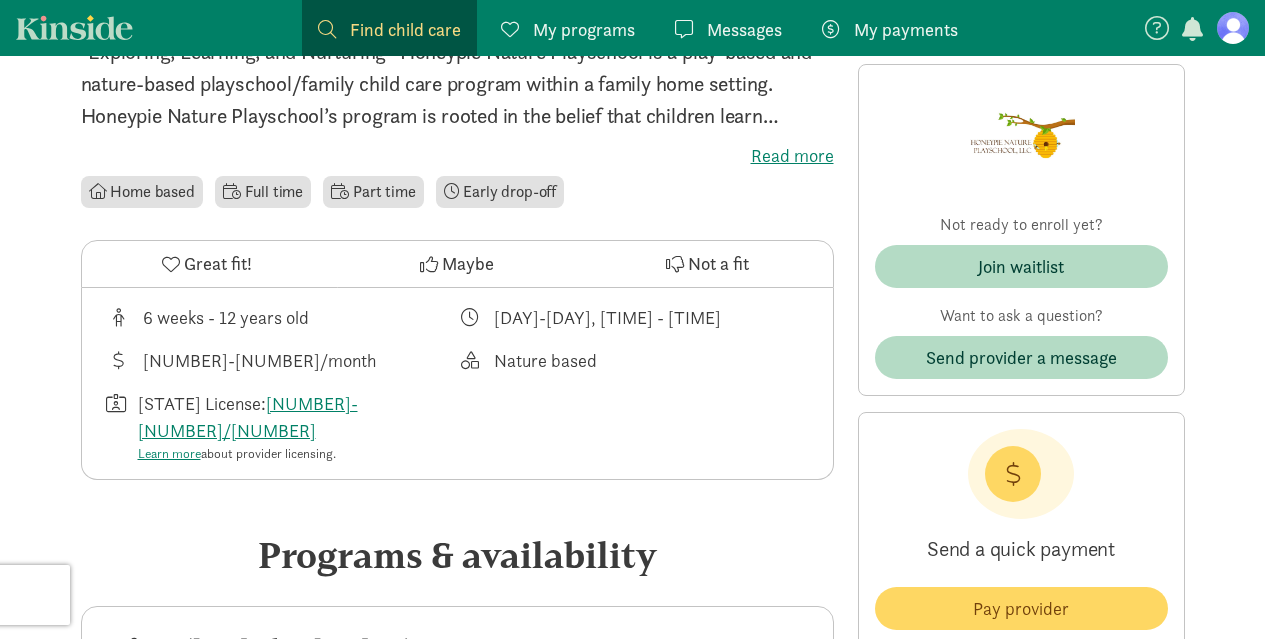 scroll, scrollTop: 584, scrollLeft: 0, axis: vertical 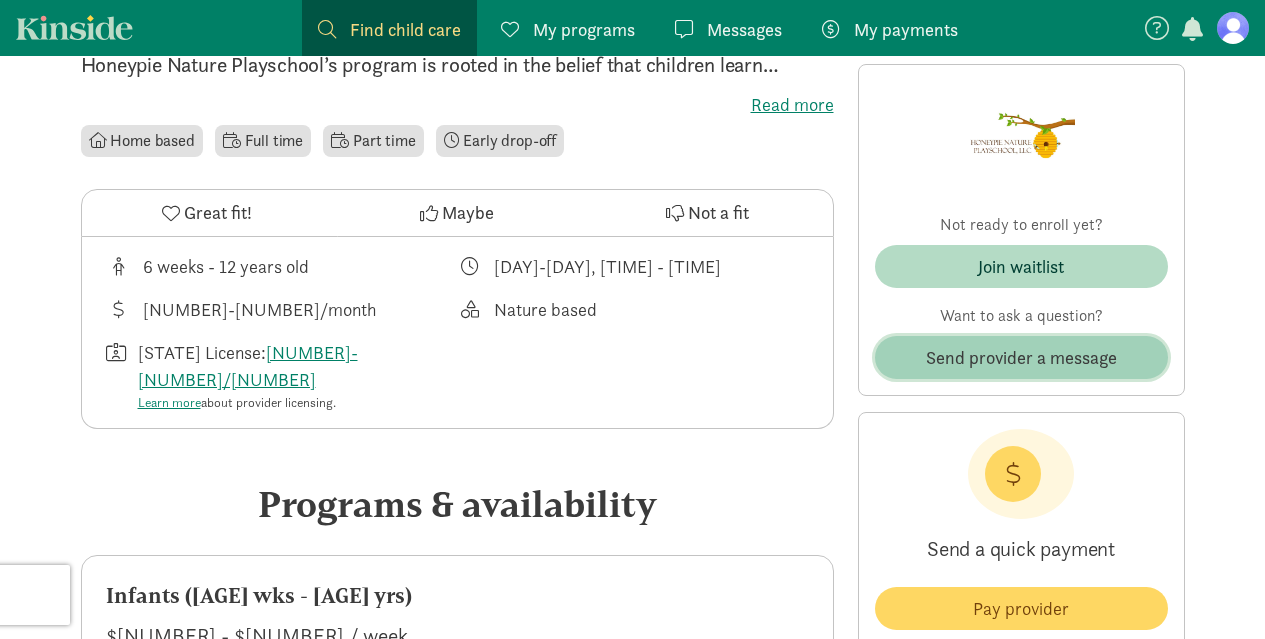 click on "Send provider a message" at bounding box center (1021, 357) 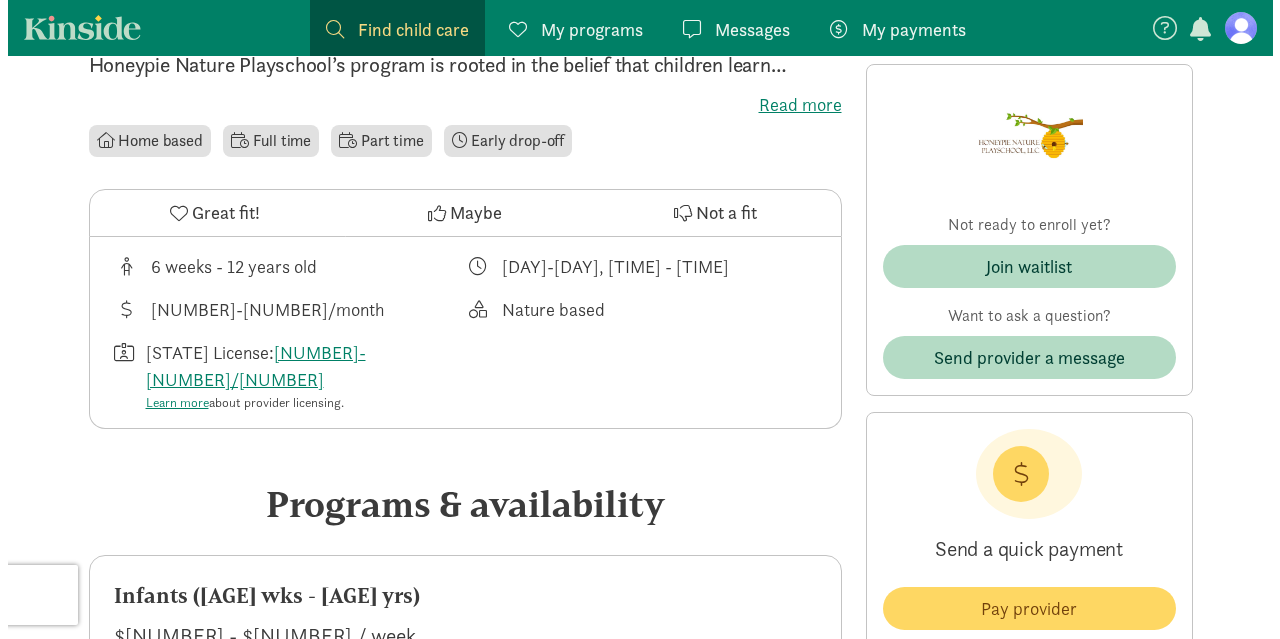 scroll, scrollTop: 0, scrollLeft: 0, axis: both 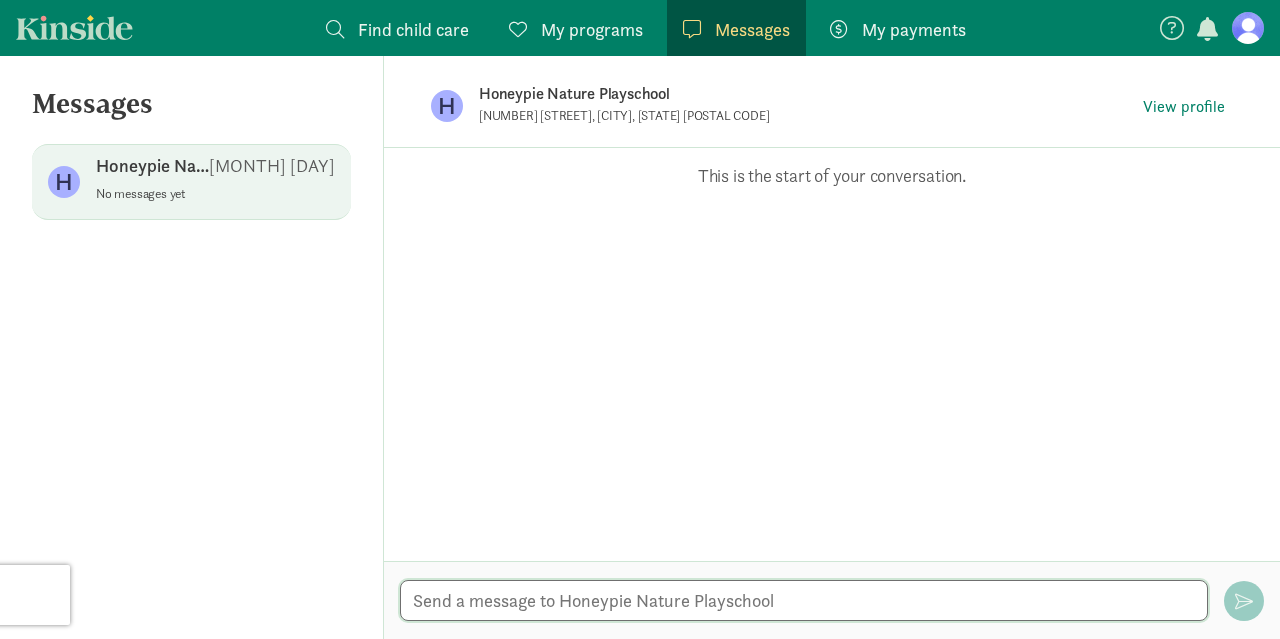 click at bounding box center [804, 600] 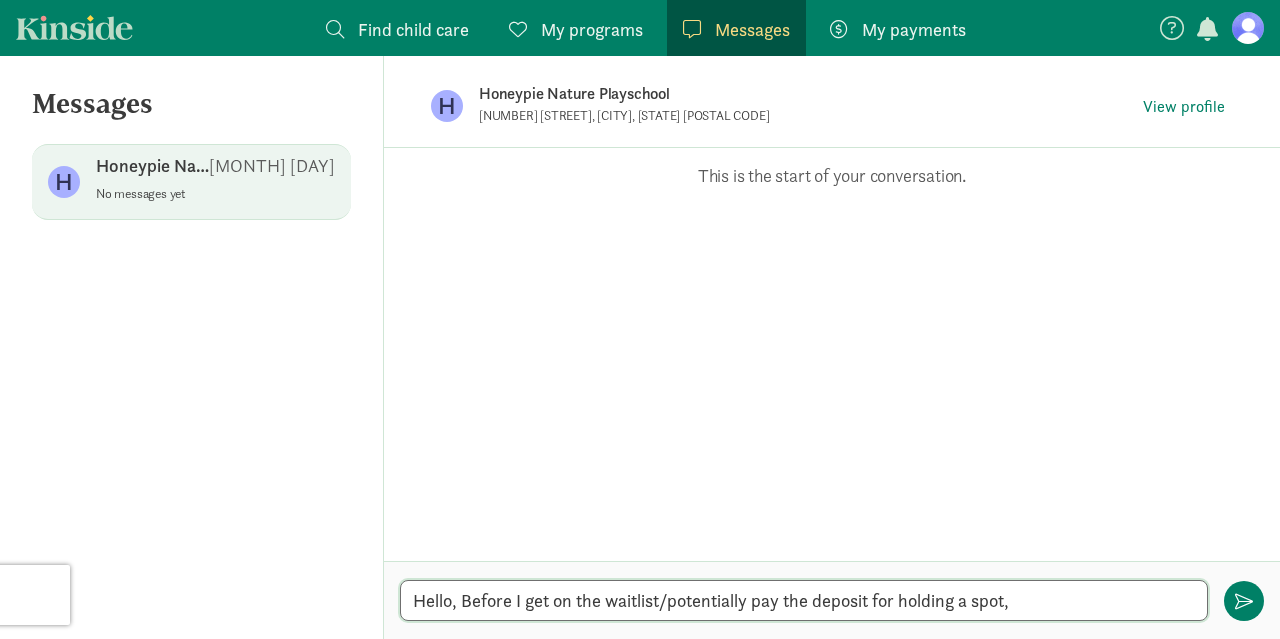 click on "Hello, Before I get on the waitlist/potentially pay the deposit for holding a spot," at bounding box center [804, 600] 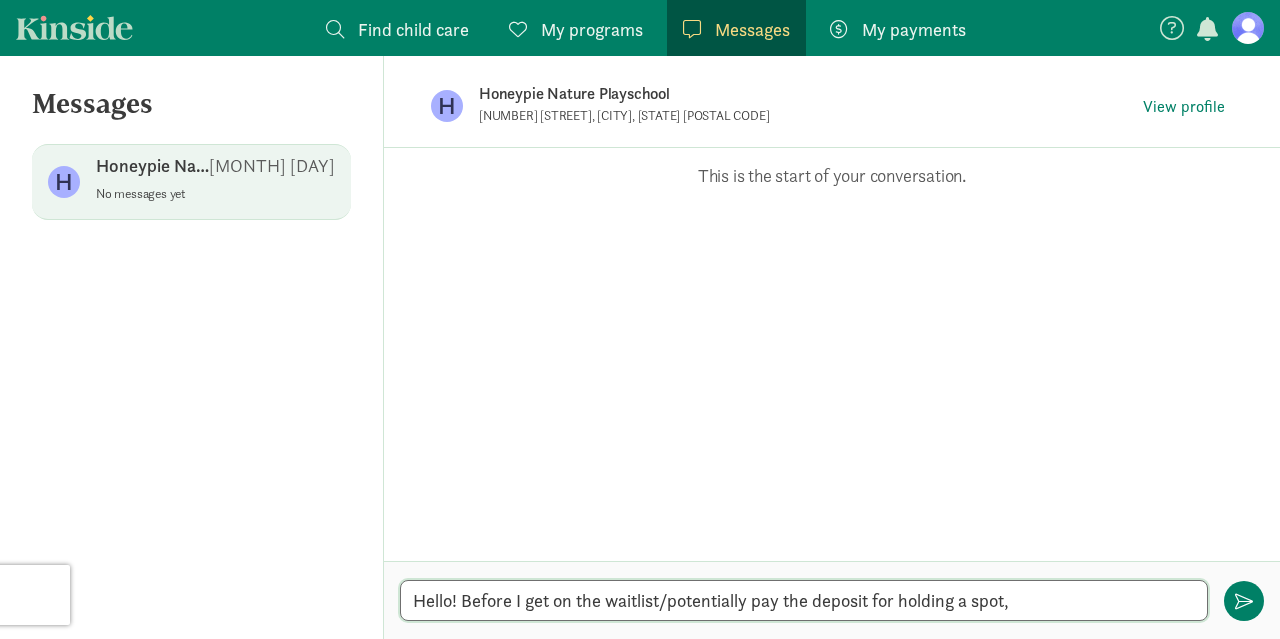 click on "Hello! Before I get on the waitlist/potentially pay the deposit for holding a spot," at bounding box center [804, 600] 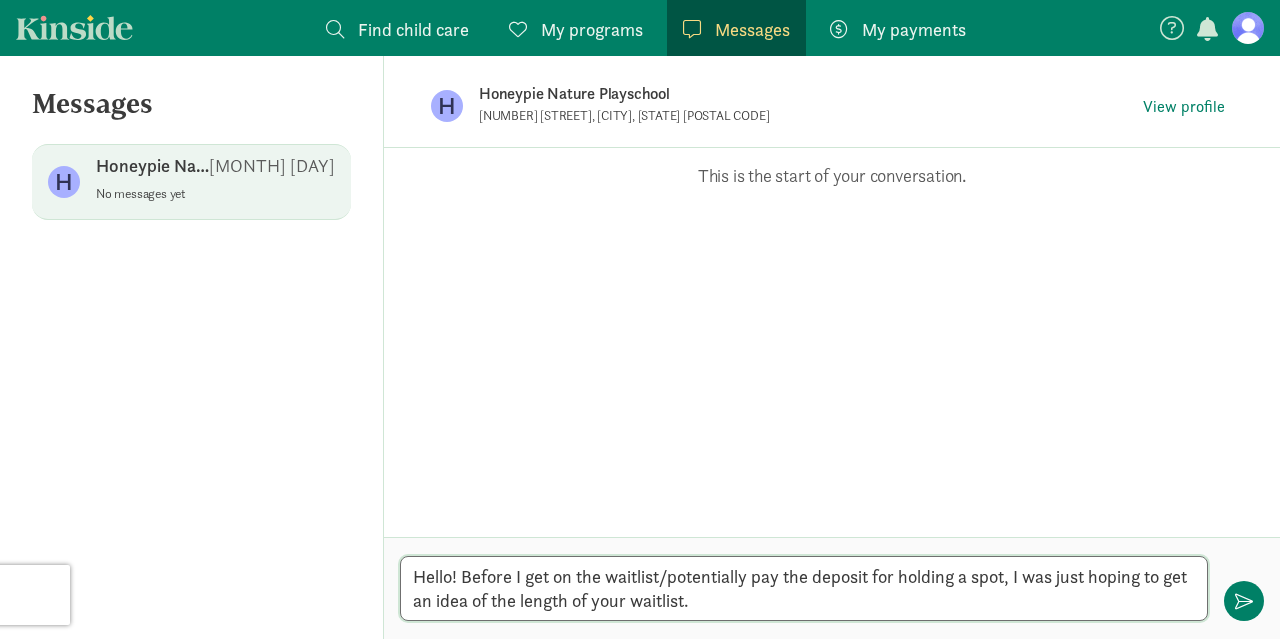 type on "Hello! Before I get on the waitlist/potentially pay the deposit for holding a spot, I was just hoping to get an idea of the length of your waitlist." 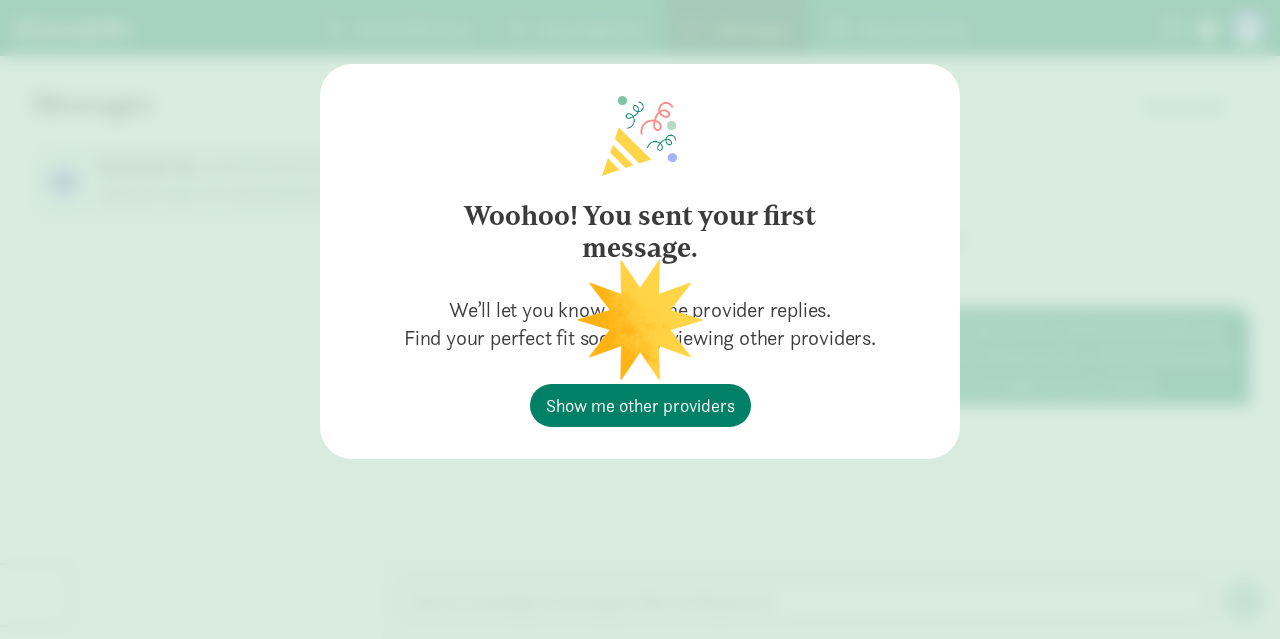 click on "Woohoo! You sent your first message.
We’ll let you know when the provider replies.
Find your perfect fit sooner by viewing other providers.
Show me other providers" 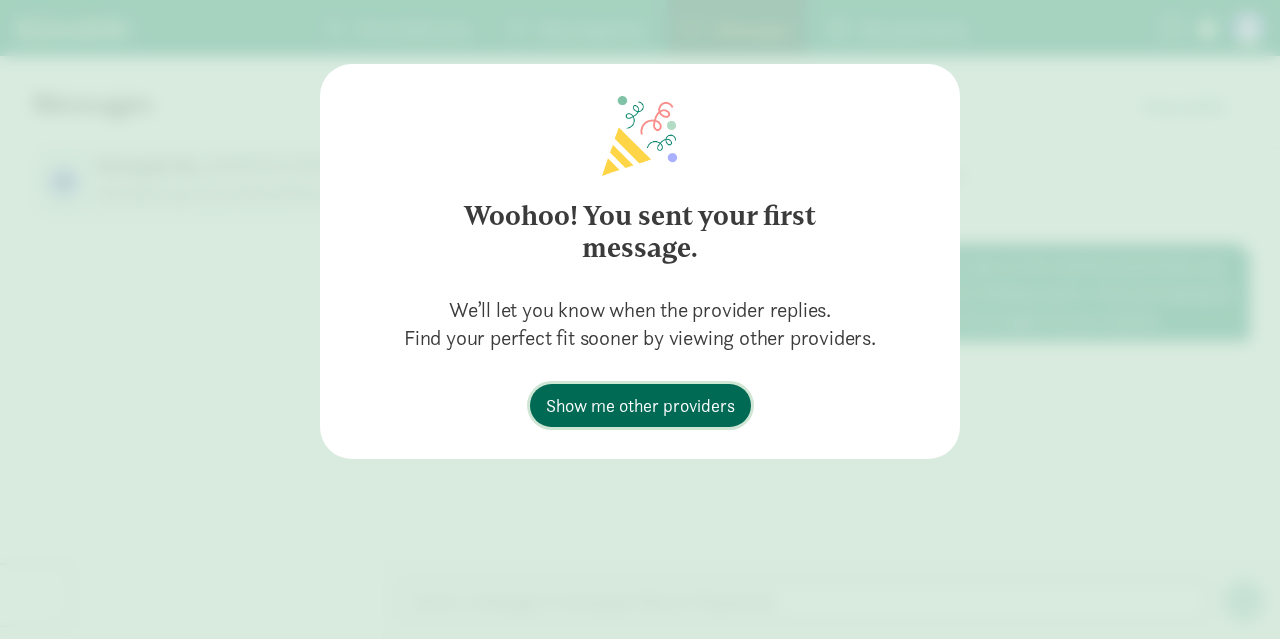 click on "Show me other providers" at bounding box center (640, 405) 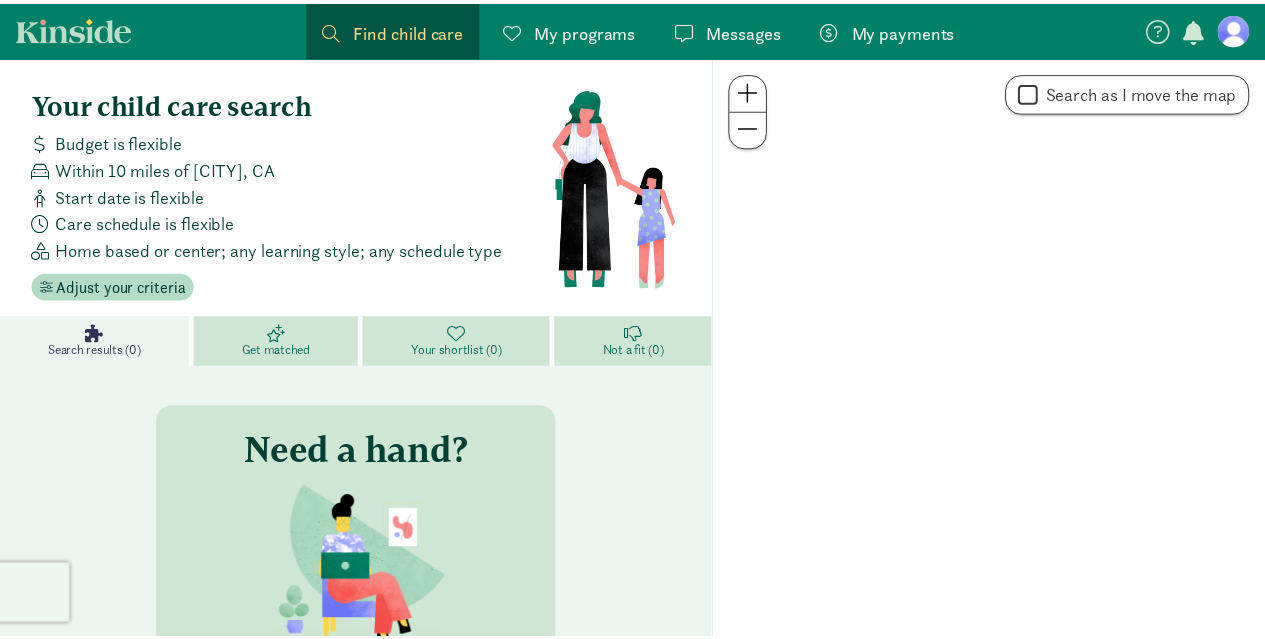 scroll, scrollTop: 0, scrollLeft: 0, axis: both 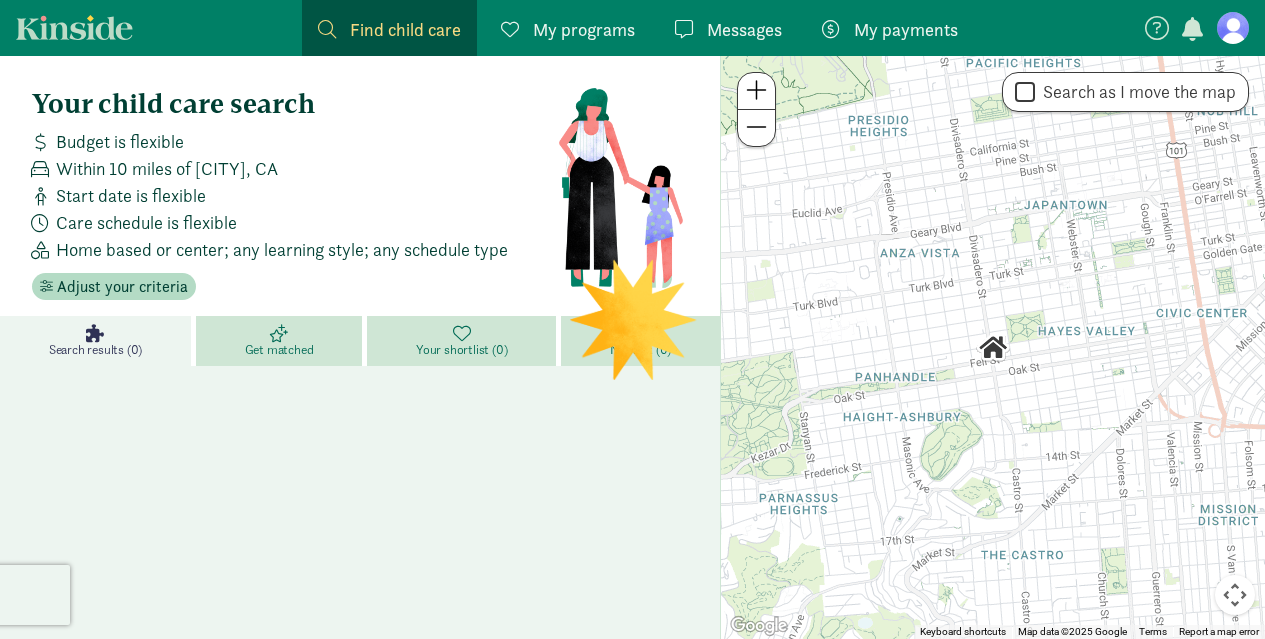click on "Find child care" at bounding box center [405, 29] 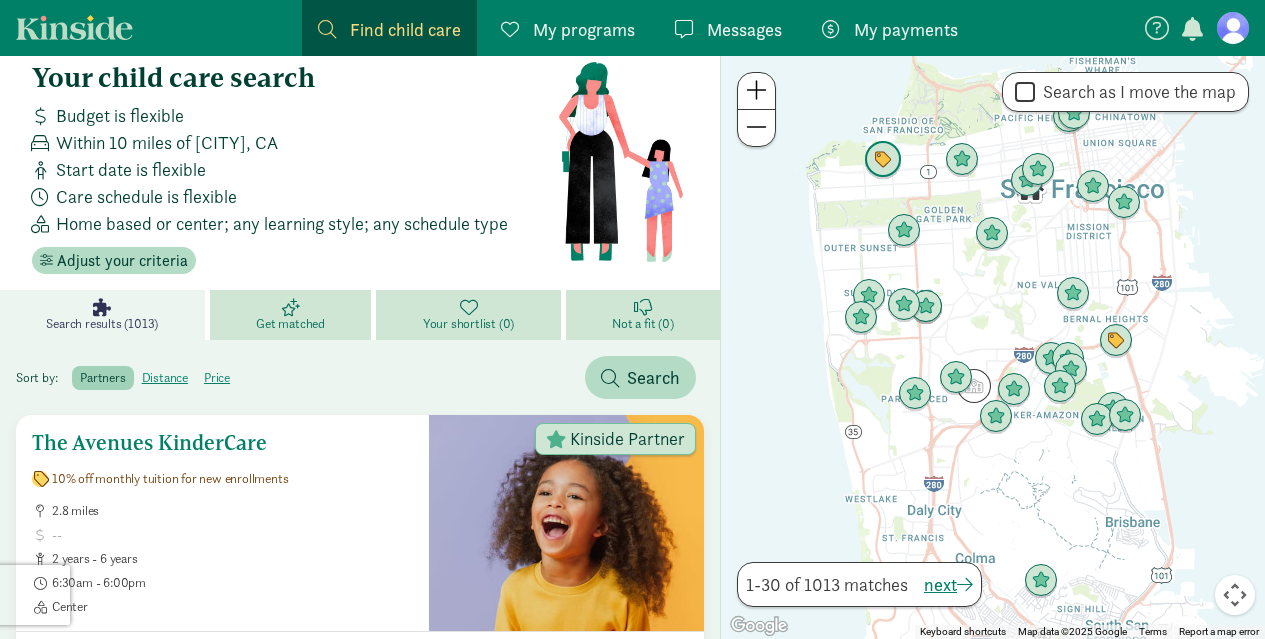 scroll, scrollTop: 0, scrollLeft: 0, axis: both 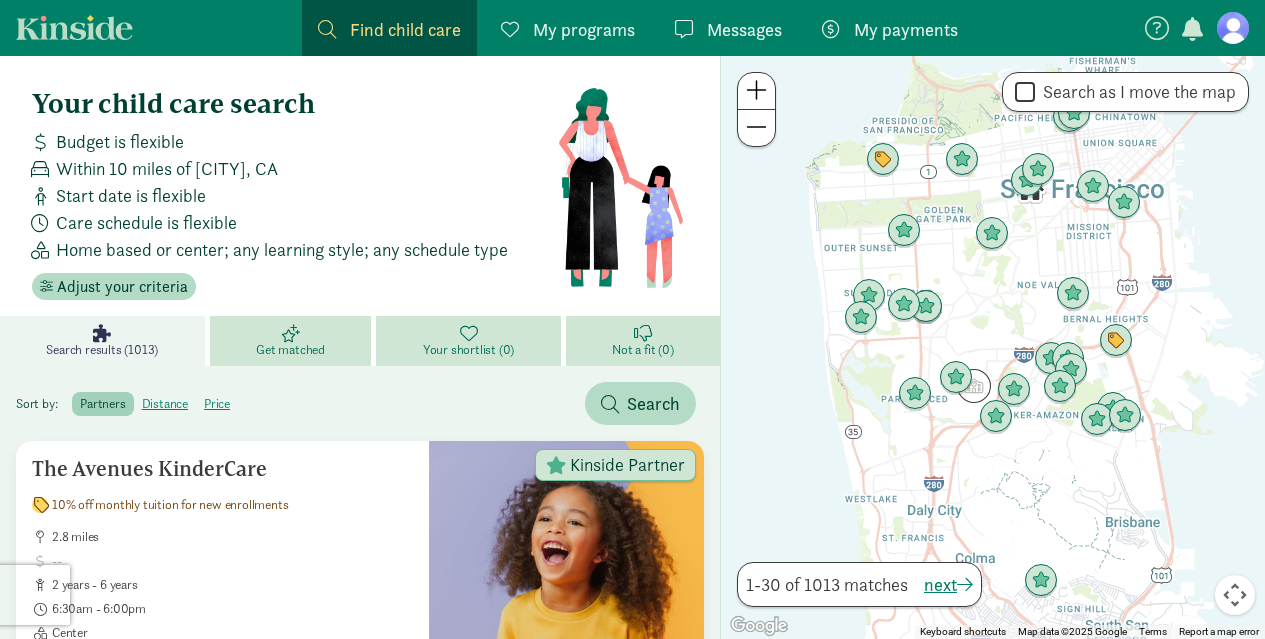 click at bounding box center (1233, 28) 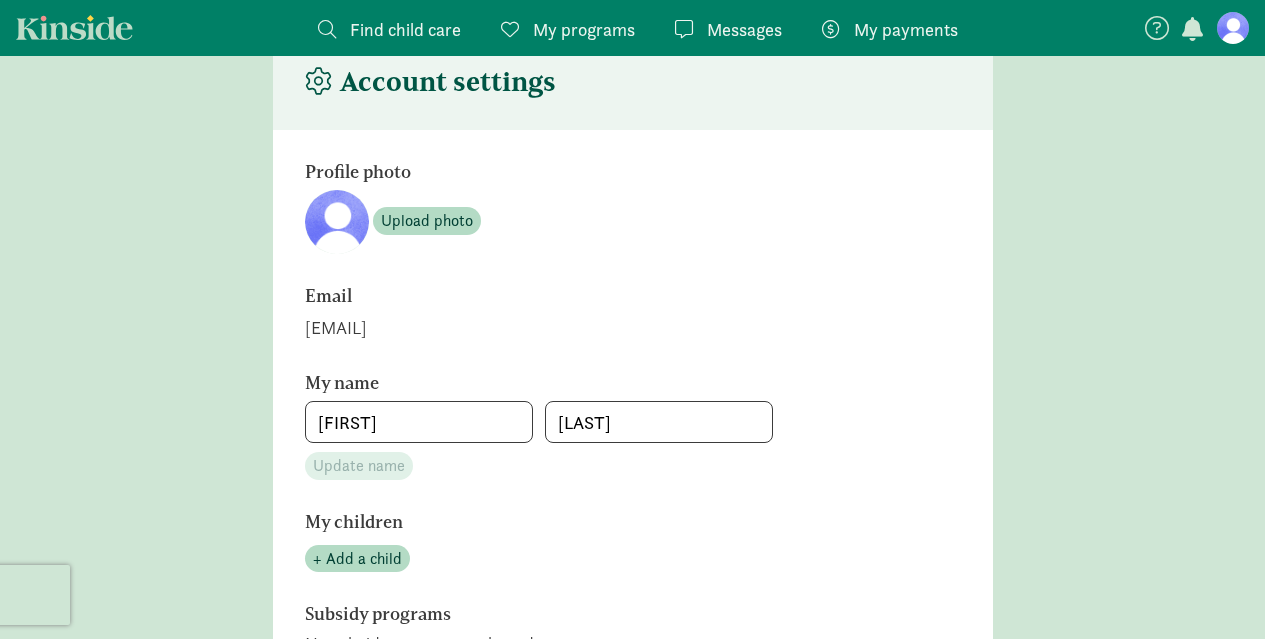 scroll, scrollTop: 61, scrollLeft: 0, axis: vertical 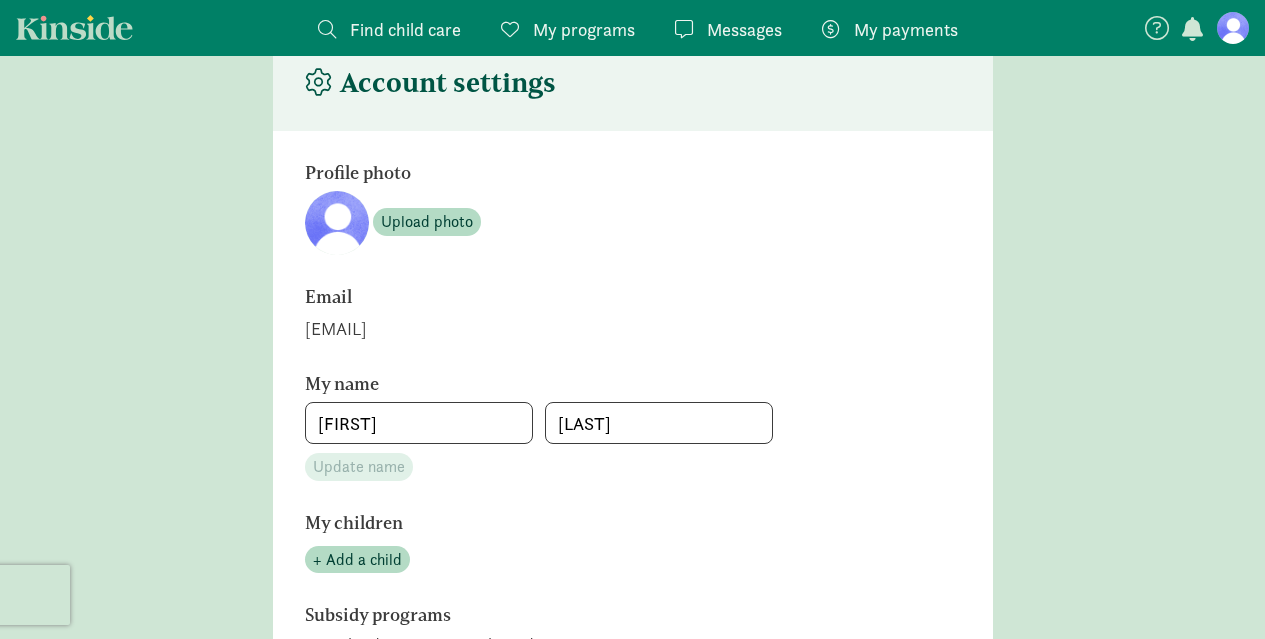 click on "Find child care" at bounding box center [405, 29] 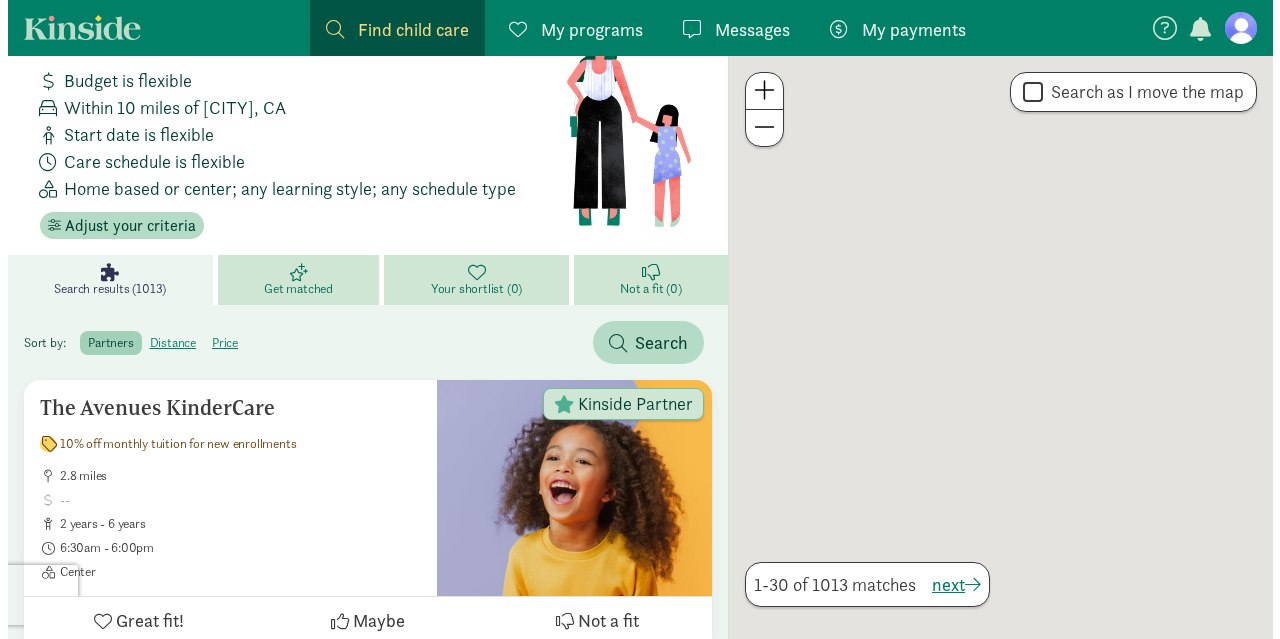 scroll, scrollTop: 21, scrollLeft: 0, axis: vertical 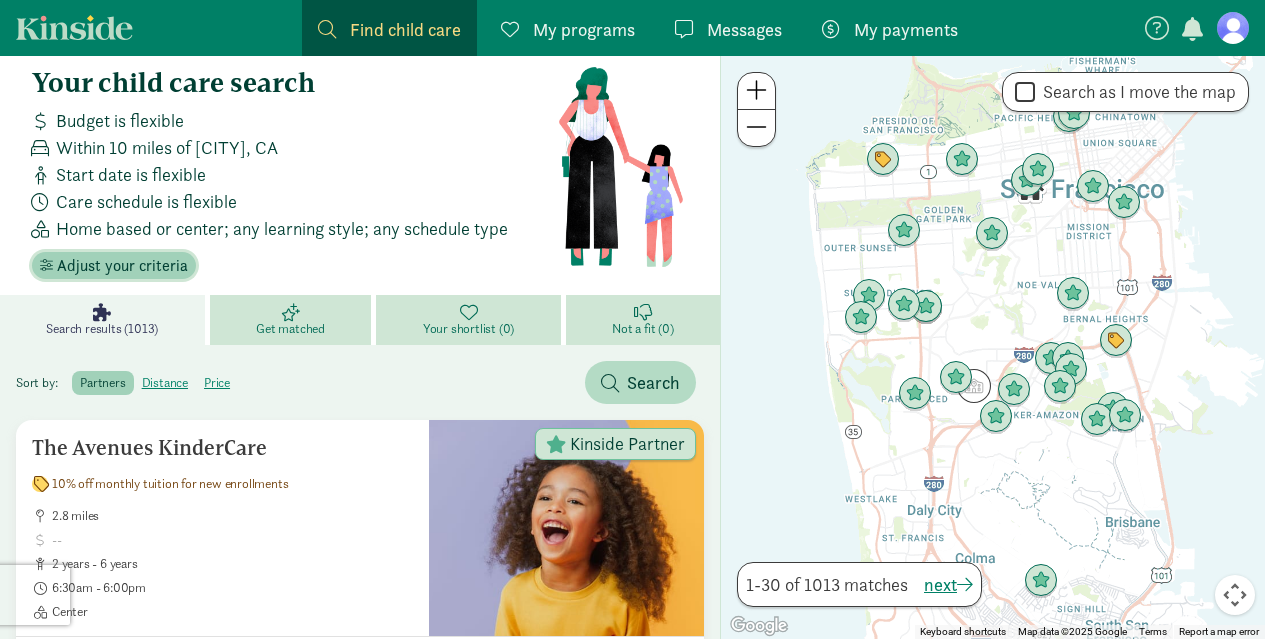 click on "Adjust your criteria" at bounding box center (122, 266) 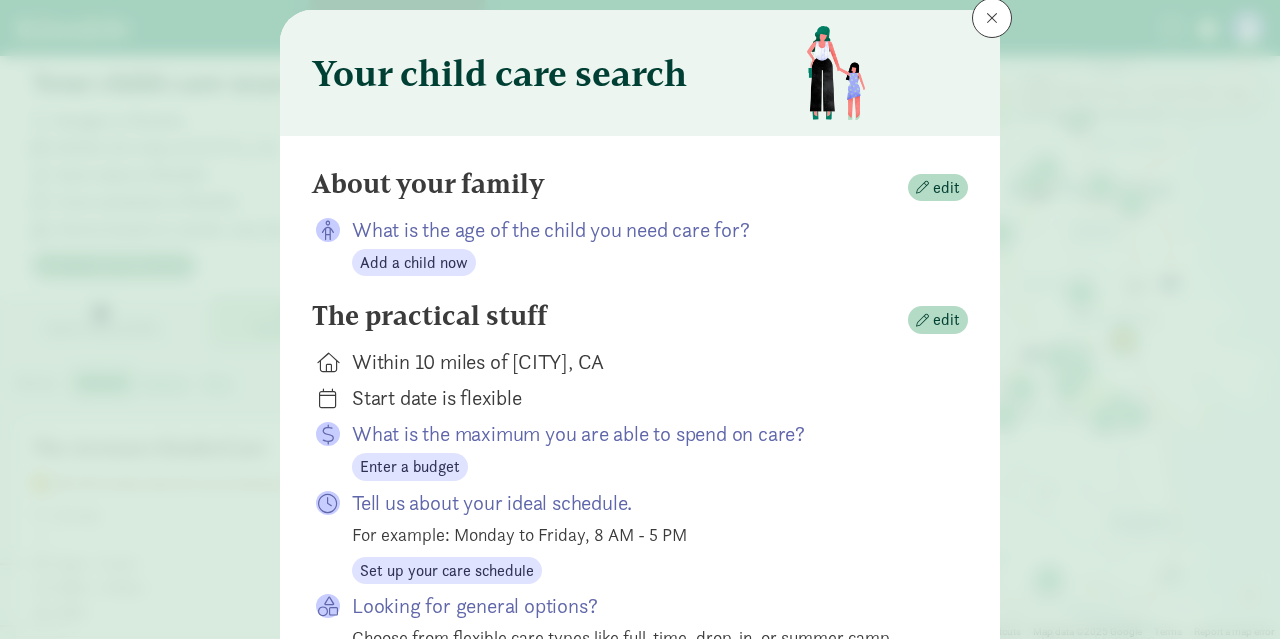 scroll, scrollTop: 67, scrollLeft: 0, axis: vertical 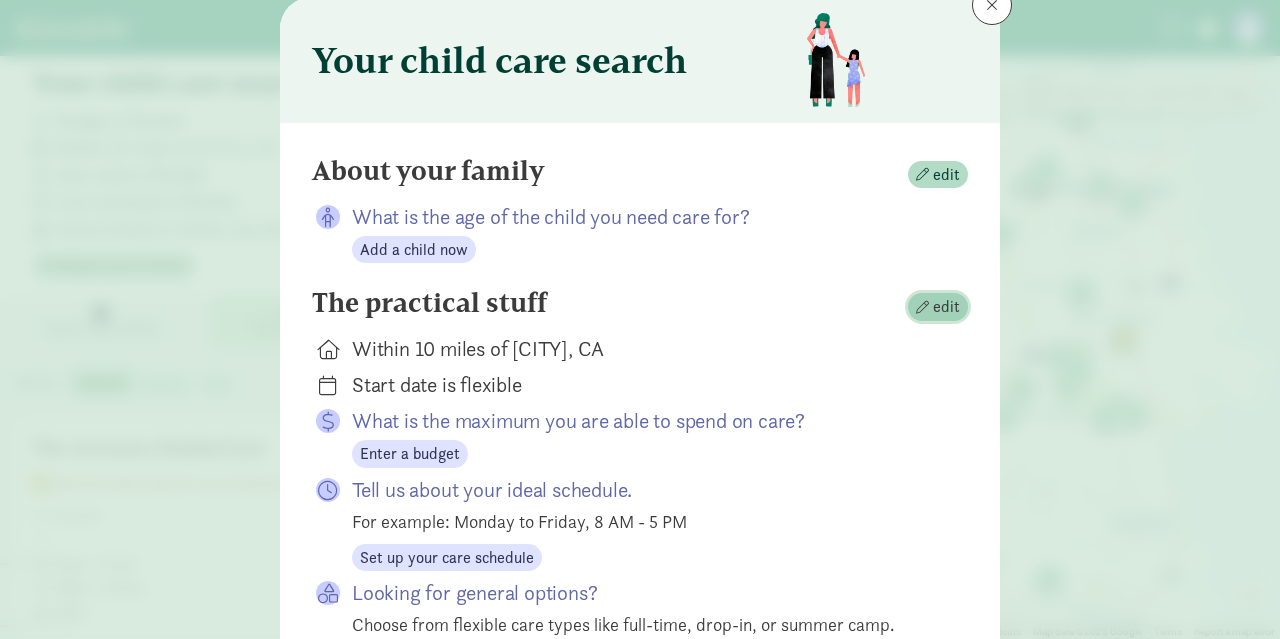 click on "edit" at bounding box center (938, 307) 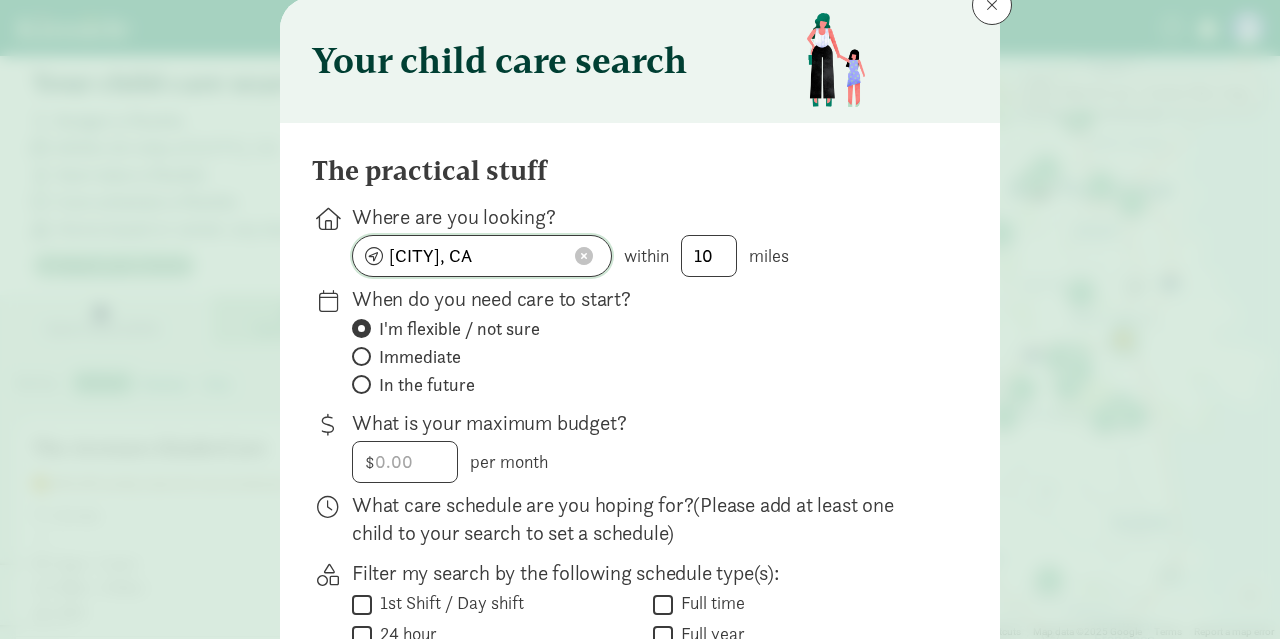 click at bounding box center [584, 256] 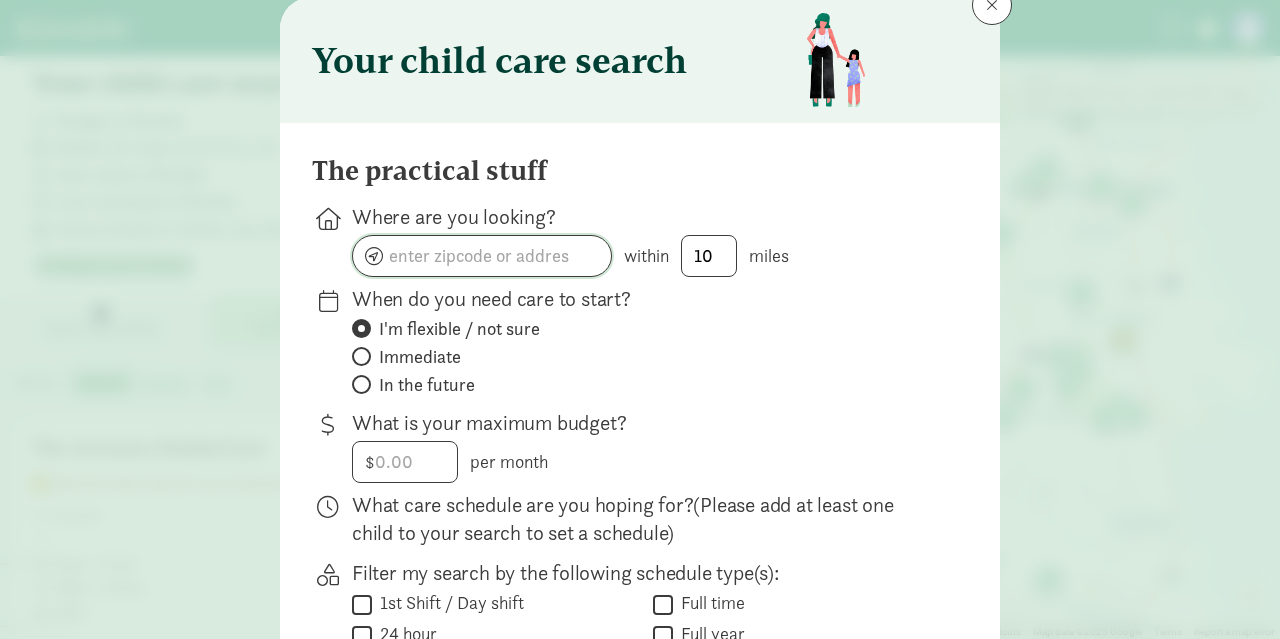 click 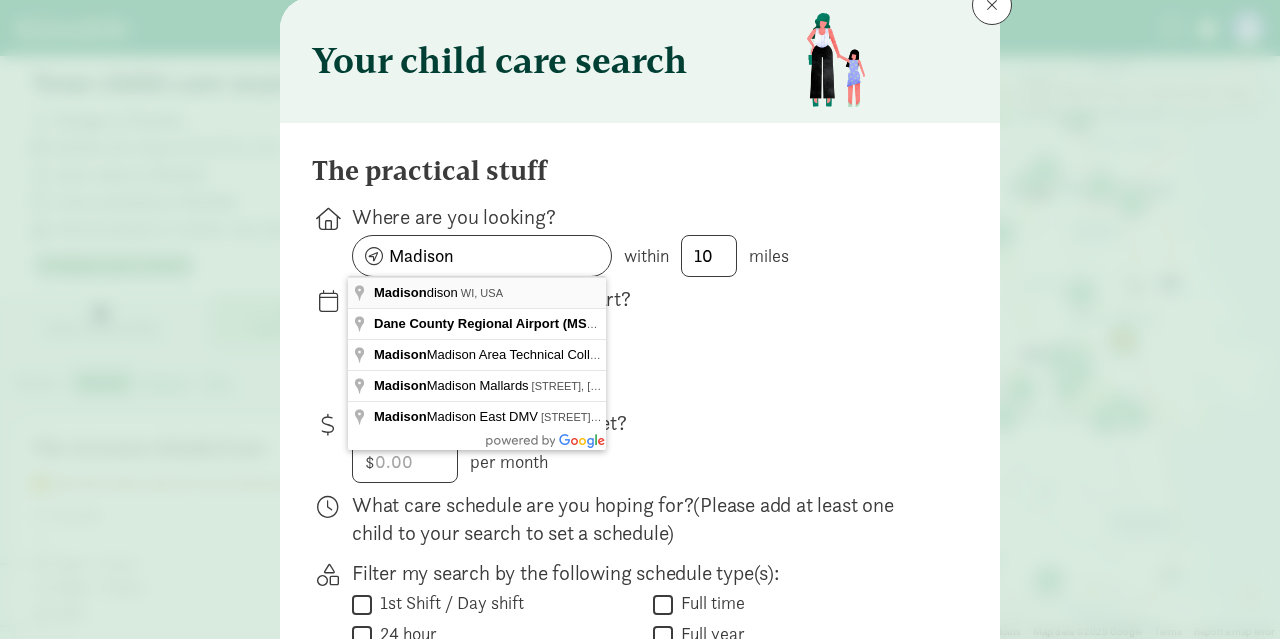 type on "Madison, WI, USA" 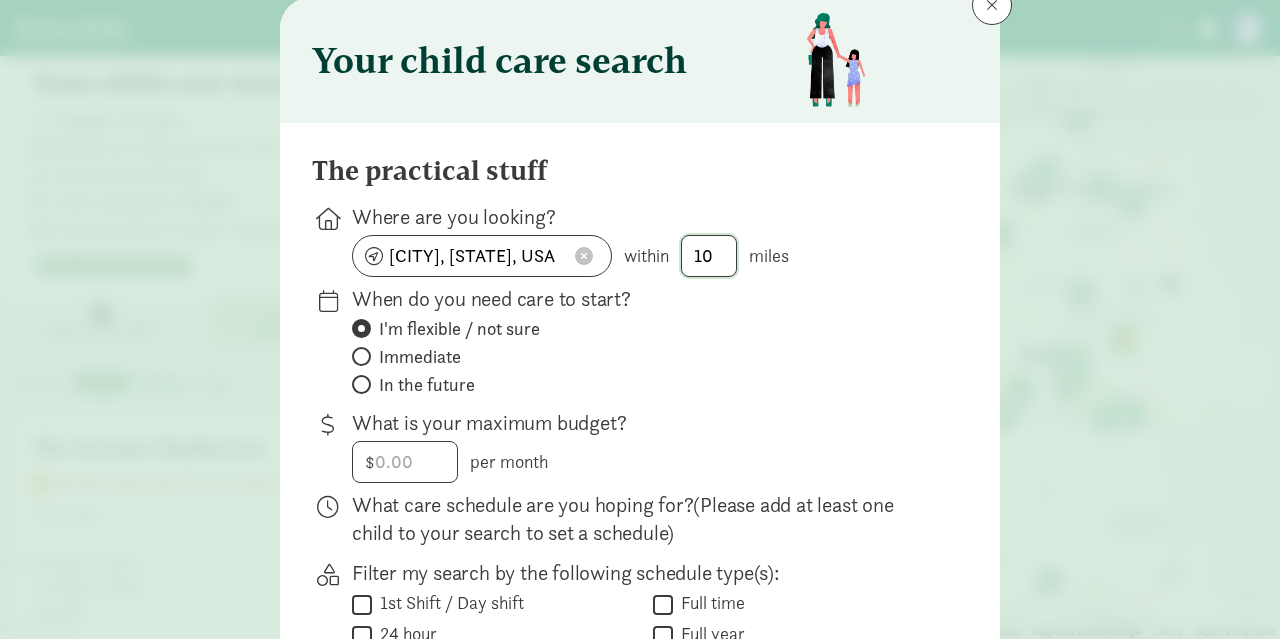 drag, startPoint x: 720, startPoint y: 261, endPoint x: 661, endPoint y: 235, distance: 64.4748 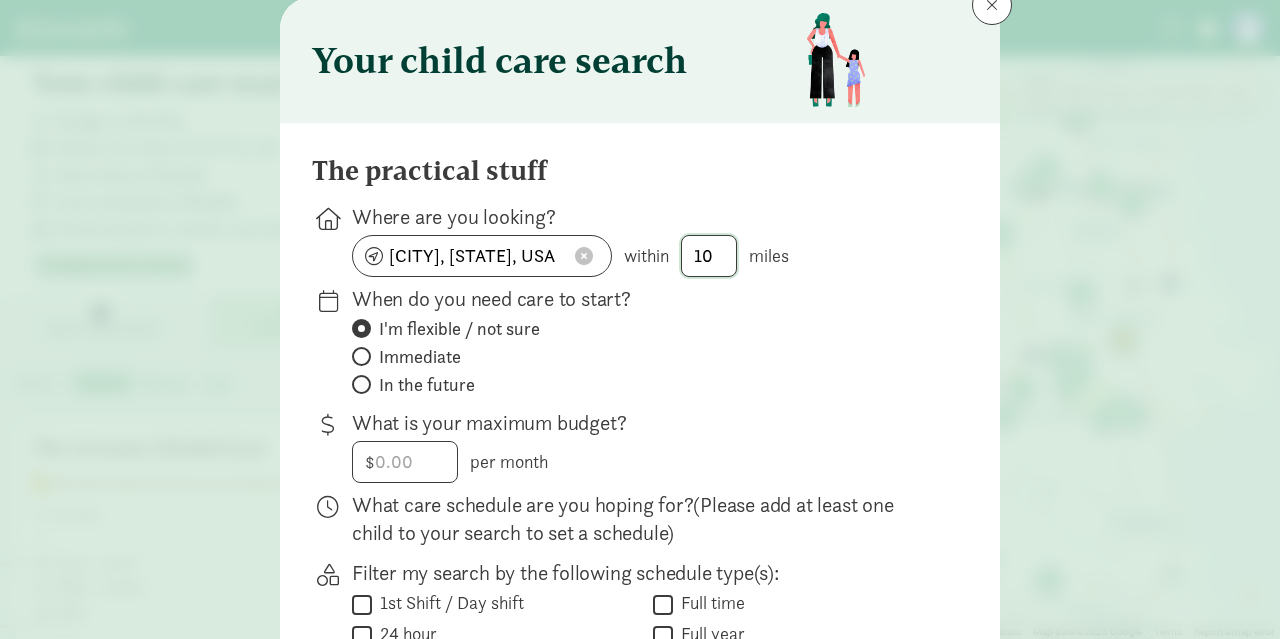 click on "Madison, WI, USA         within         10       miles" 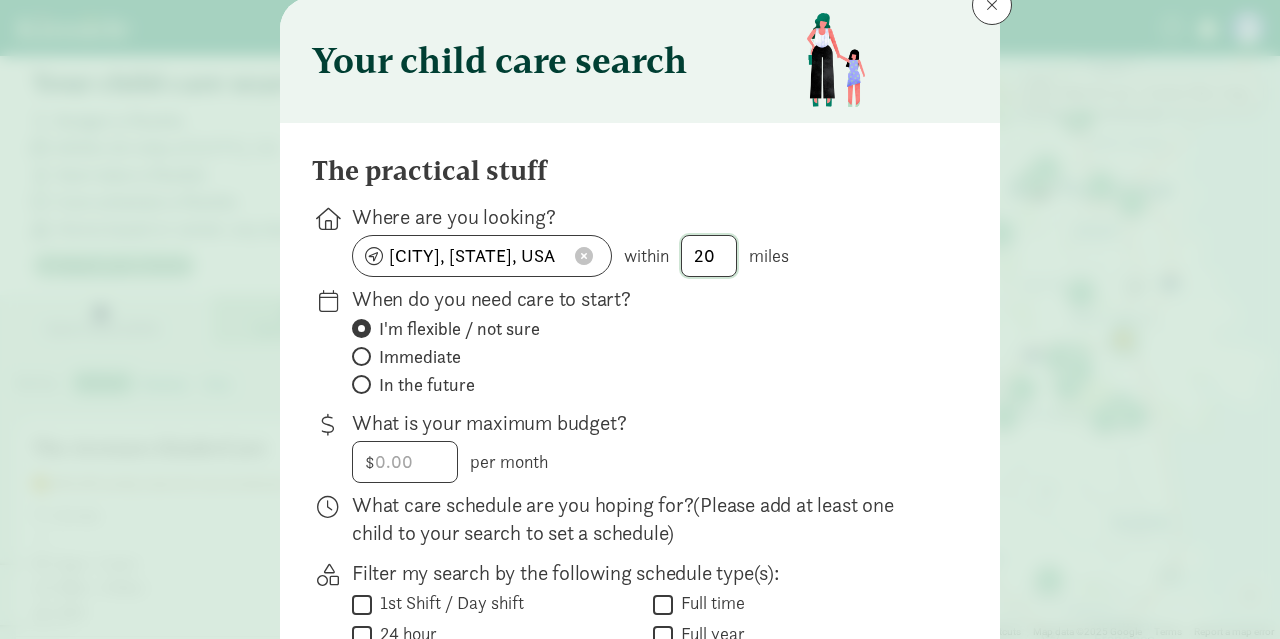 type on "20" 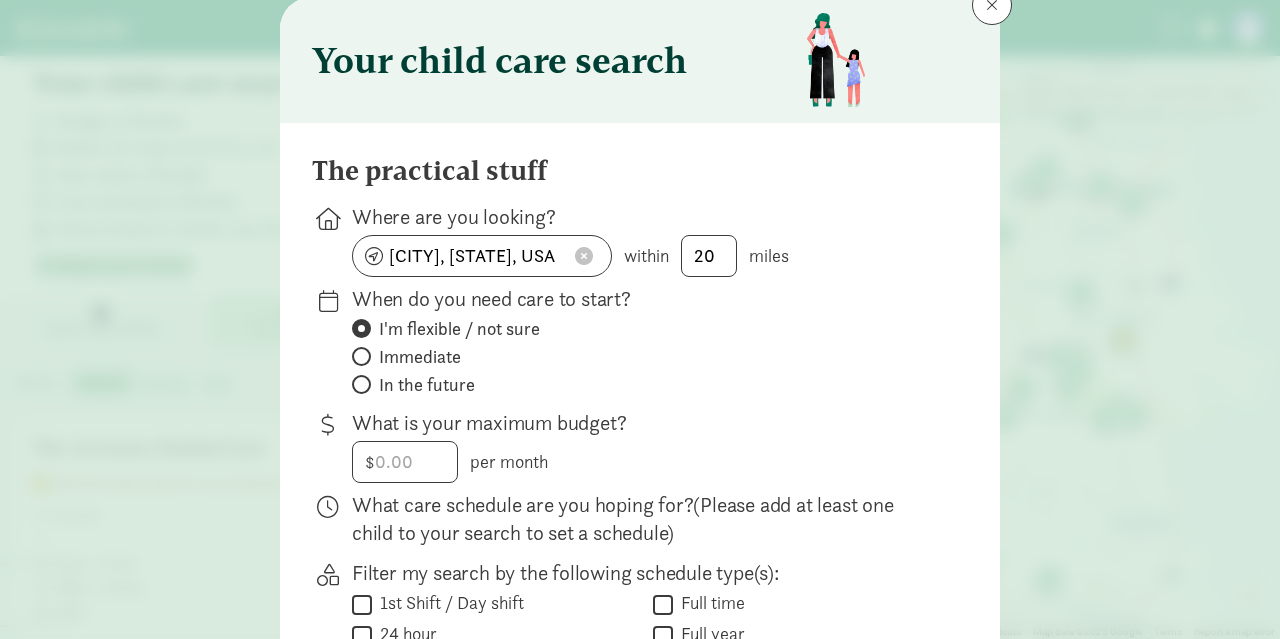 click on "Madison, WI, USA         within         20       miles" 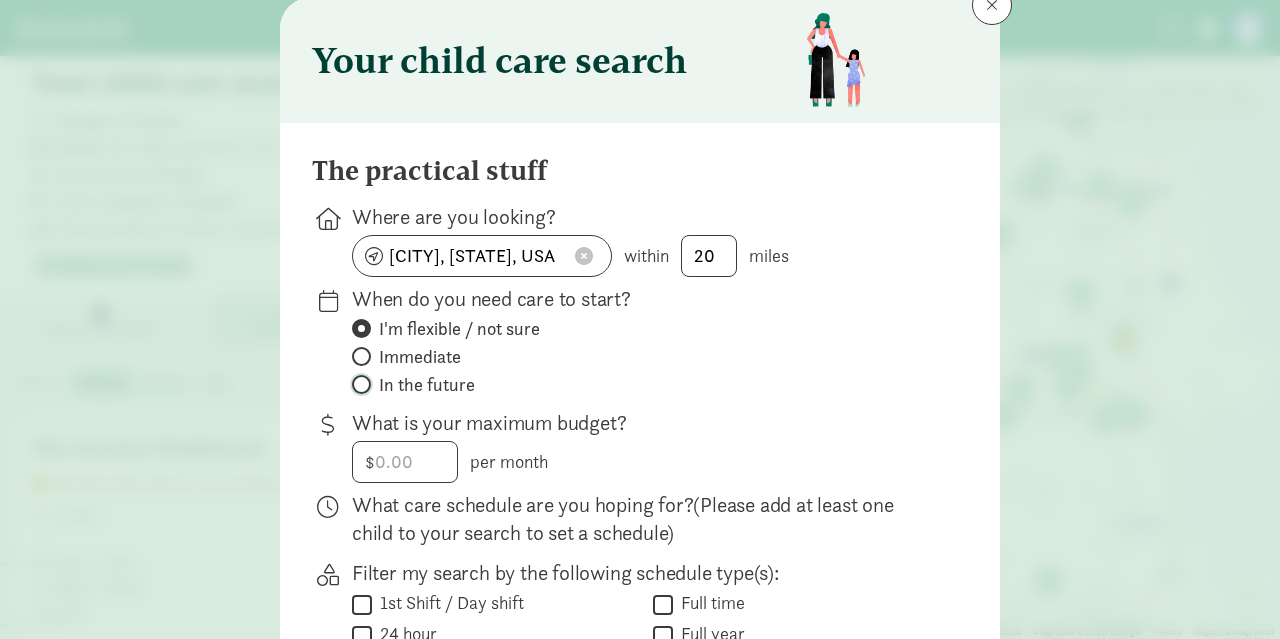click on "In the future" at bounding box center (358, 384) 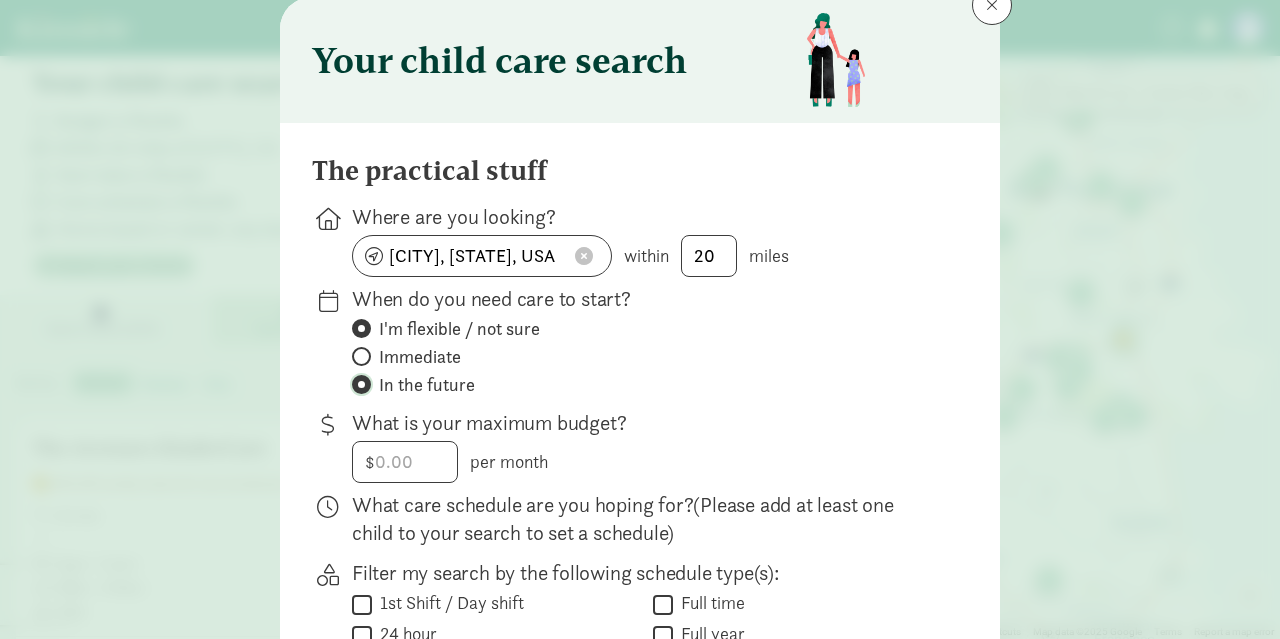 radio on "false" 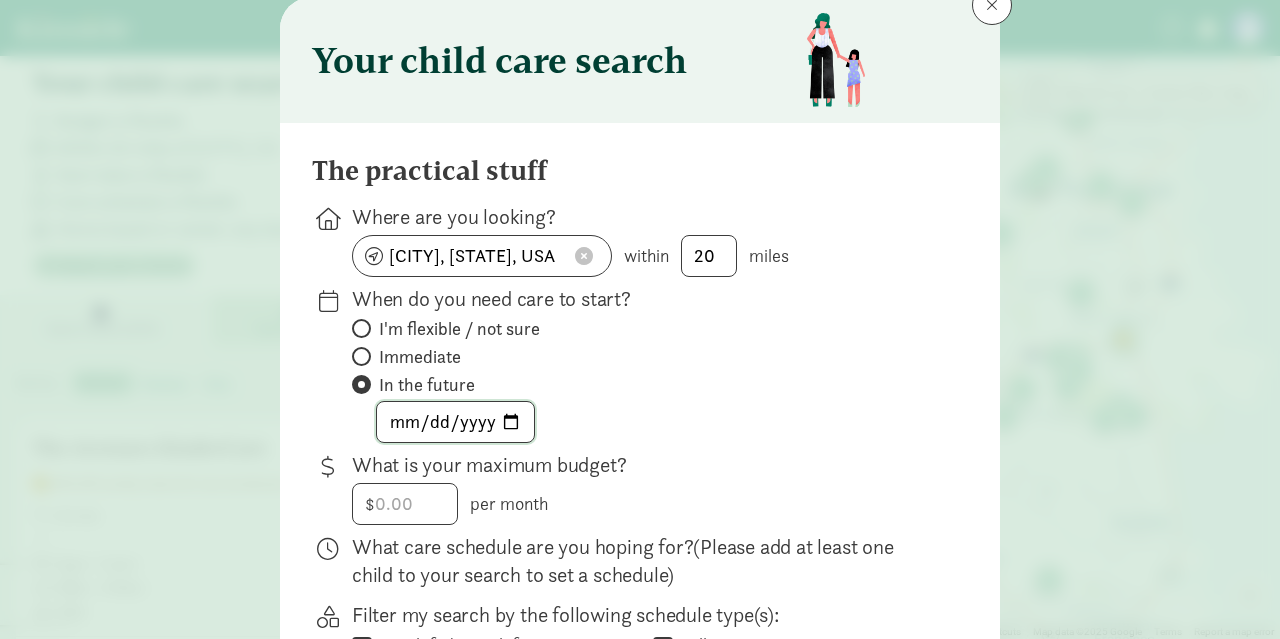 click 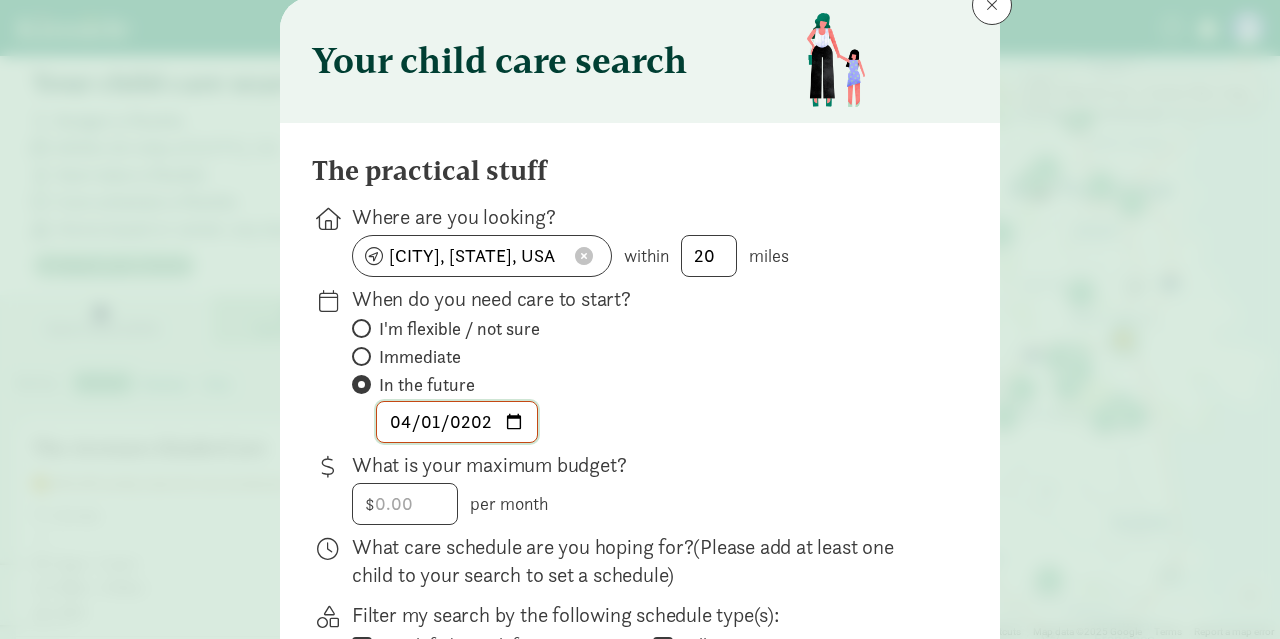 type on "2026-04-01" 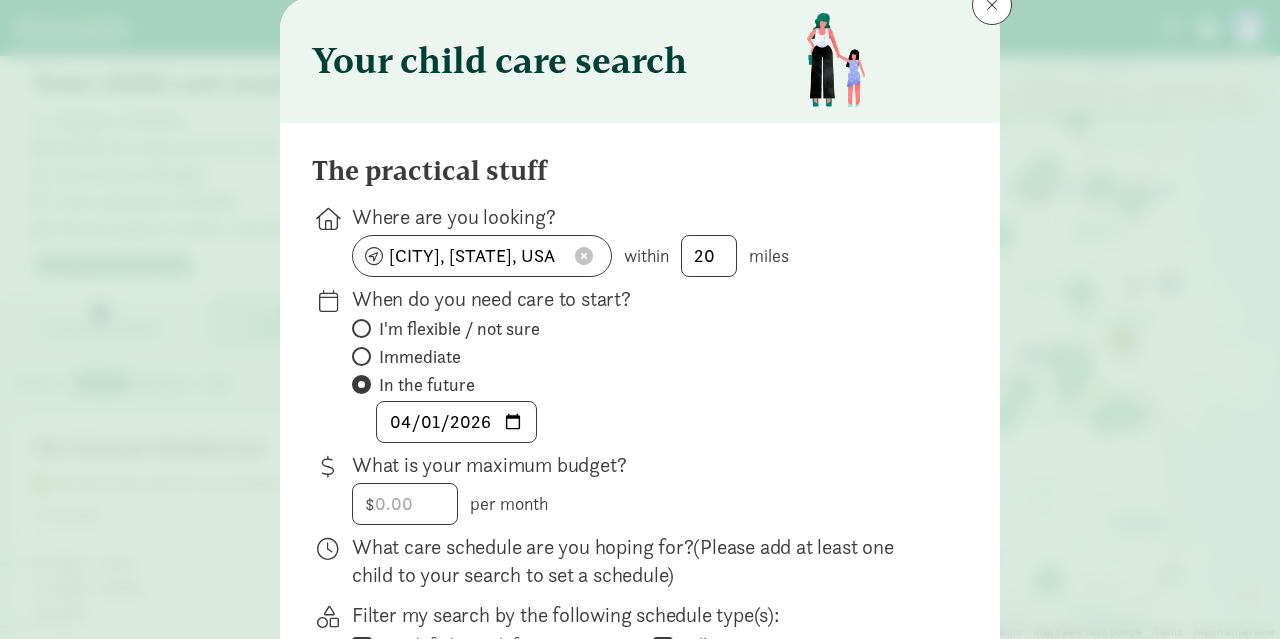 click on "What is your maximum budget?" at bounding box center [644, 465] 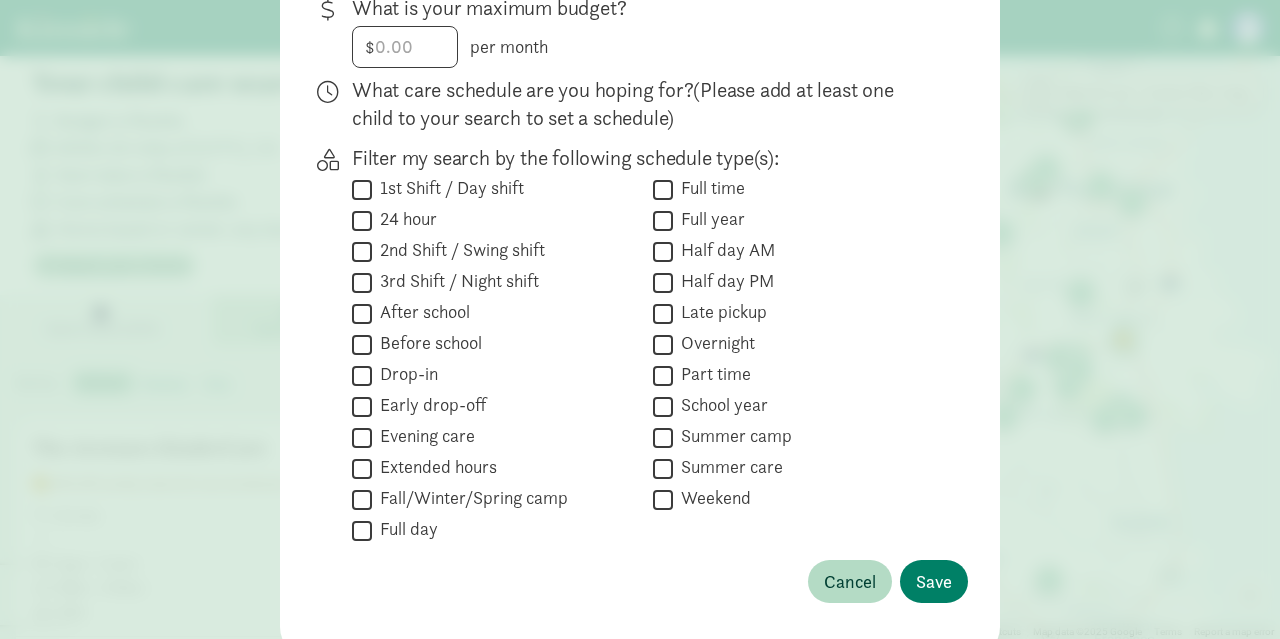 scroll, scrollTop: 530, scrollLeft: 0, axis: vertical 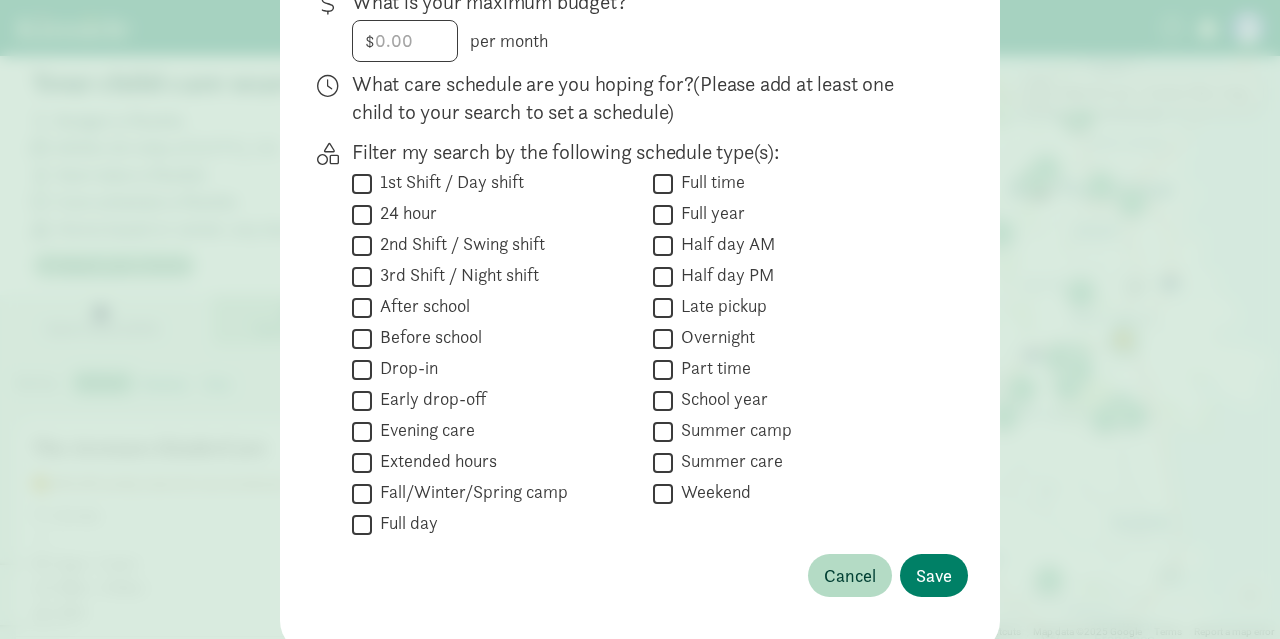 click on "Full time" at bounding box center (663, 183) 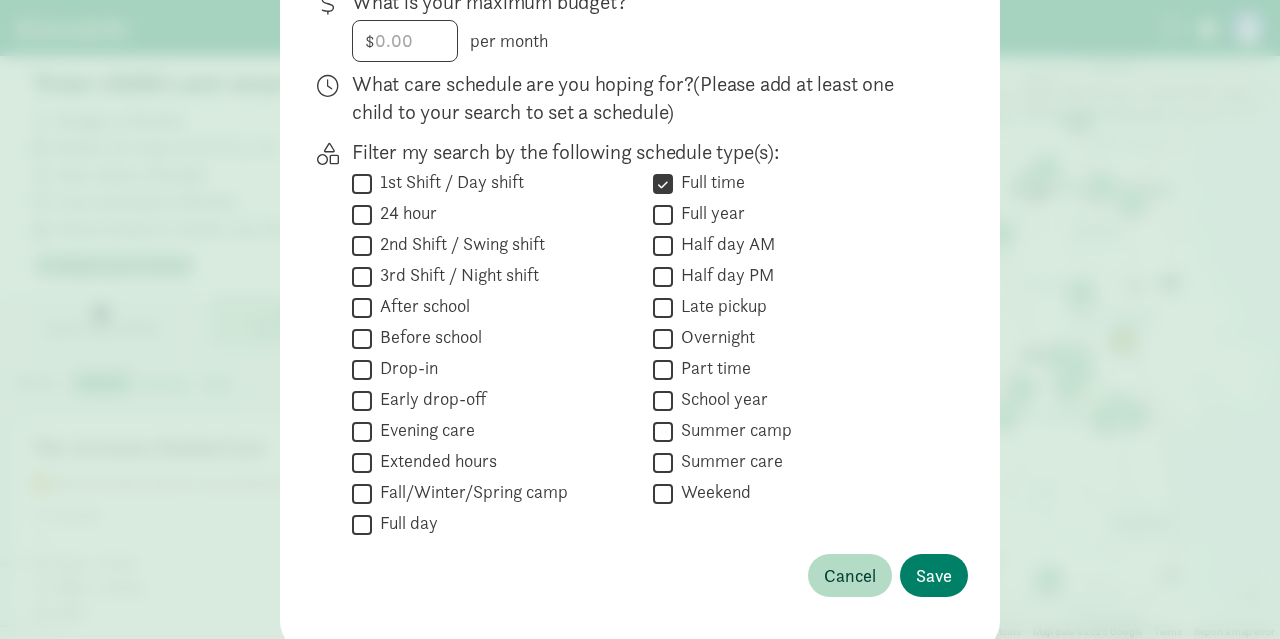 click on "Part time" at bounding box center [663, 369] 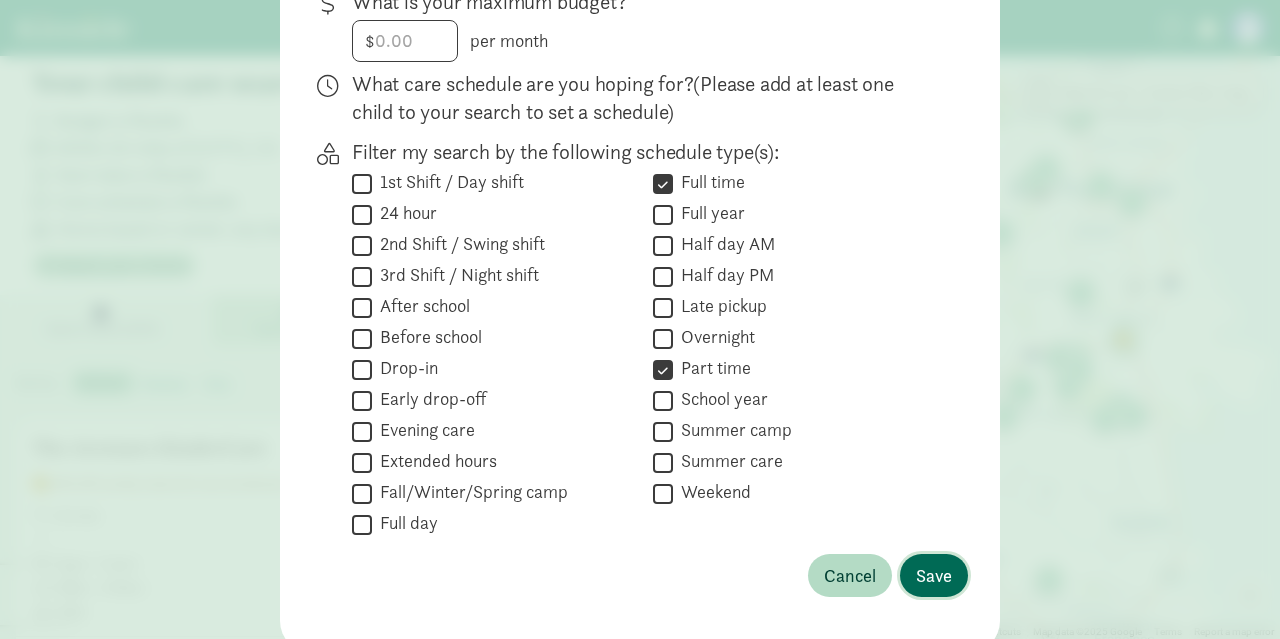 click on "Save" at bounding box center (934, 575) 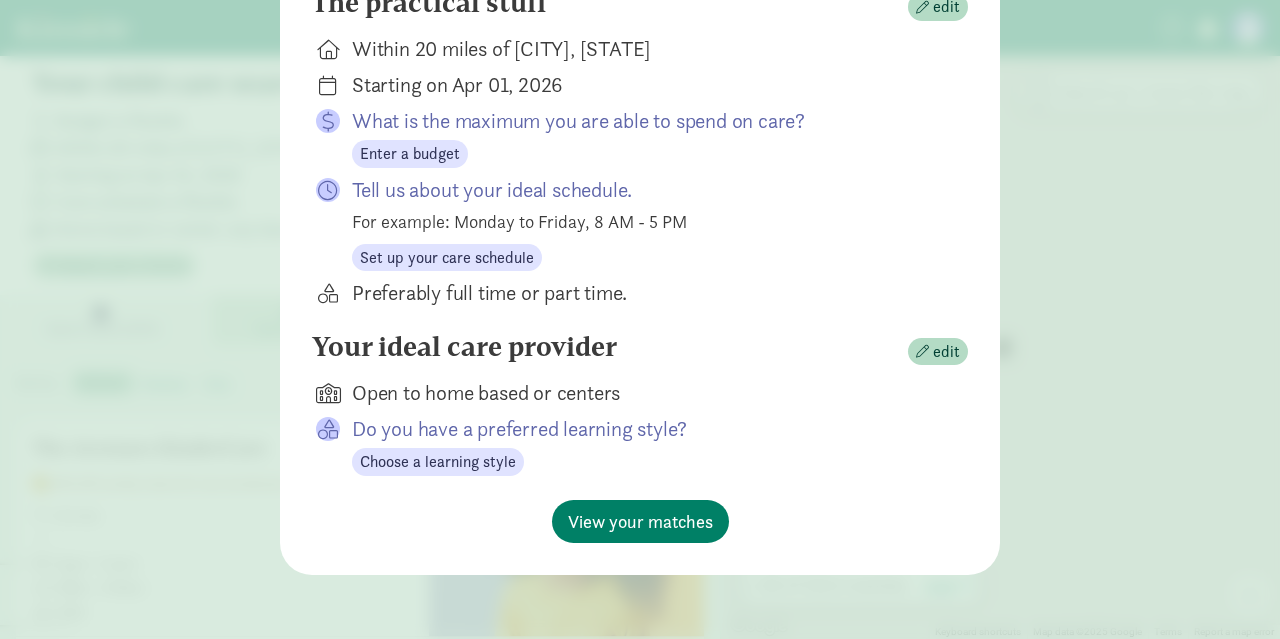 scroll, scrollTop: 0, scrollLeft: 0, axis: both 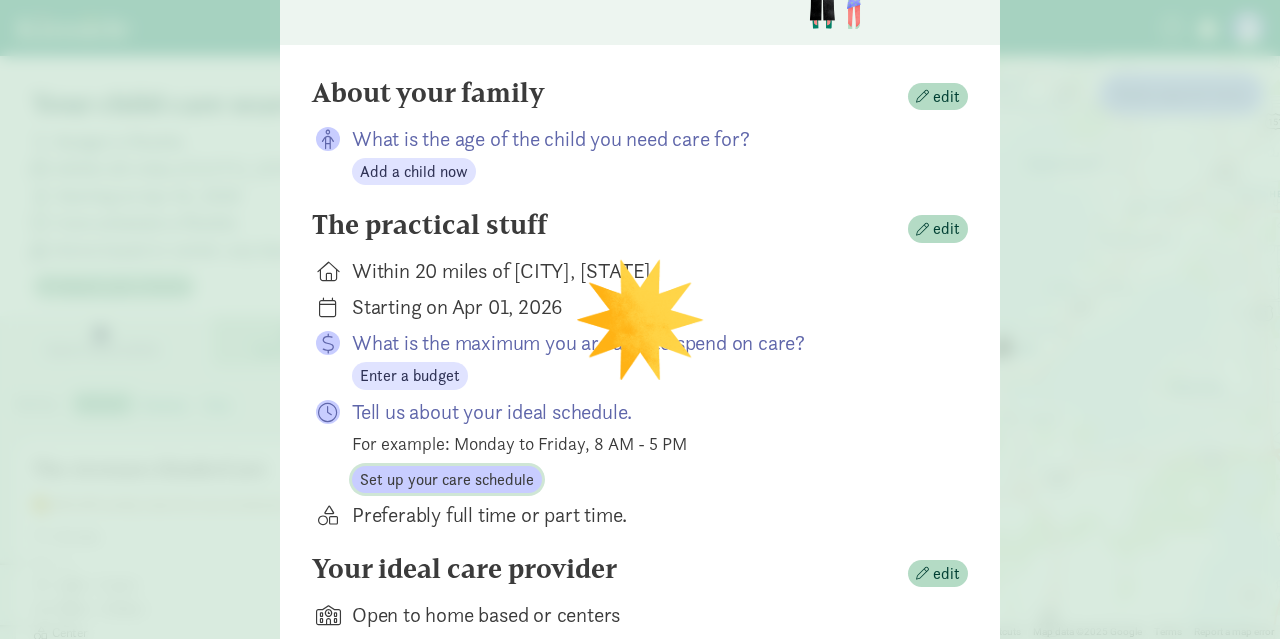 click on "Set up your care schedule" at bounding box center (447, 480) 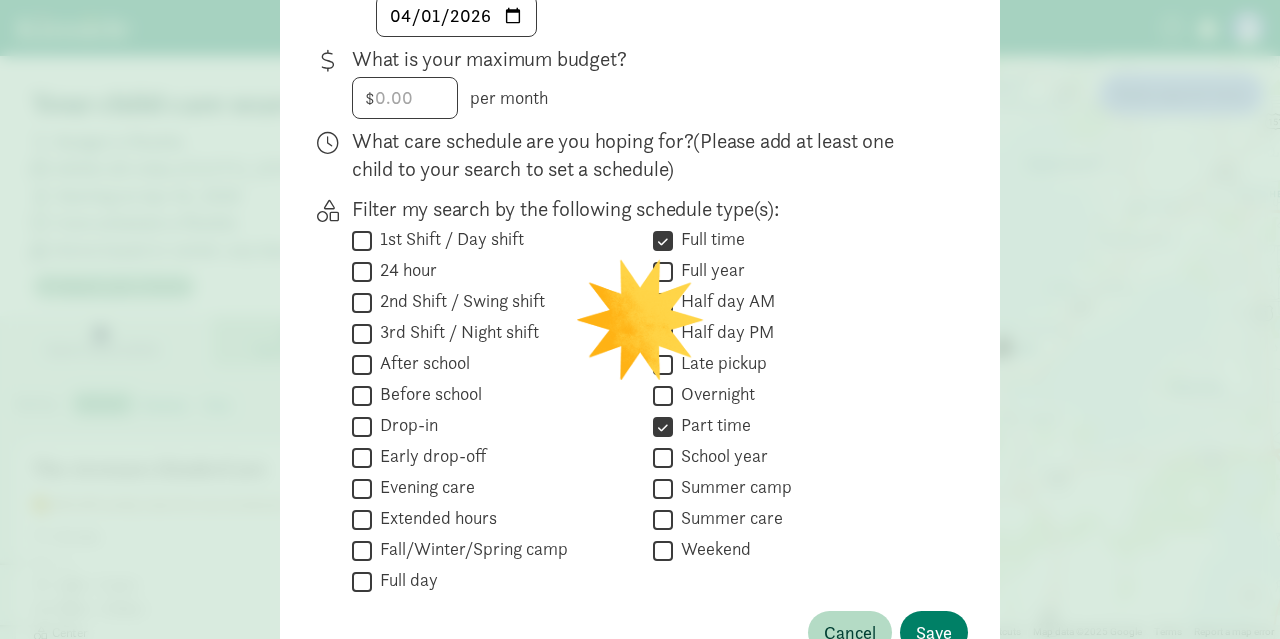 scroll, scrollTop: 471, scrollLeft: 0, axis: vertical 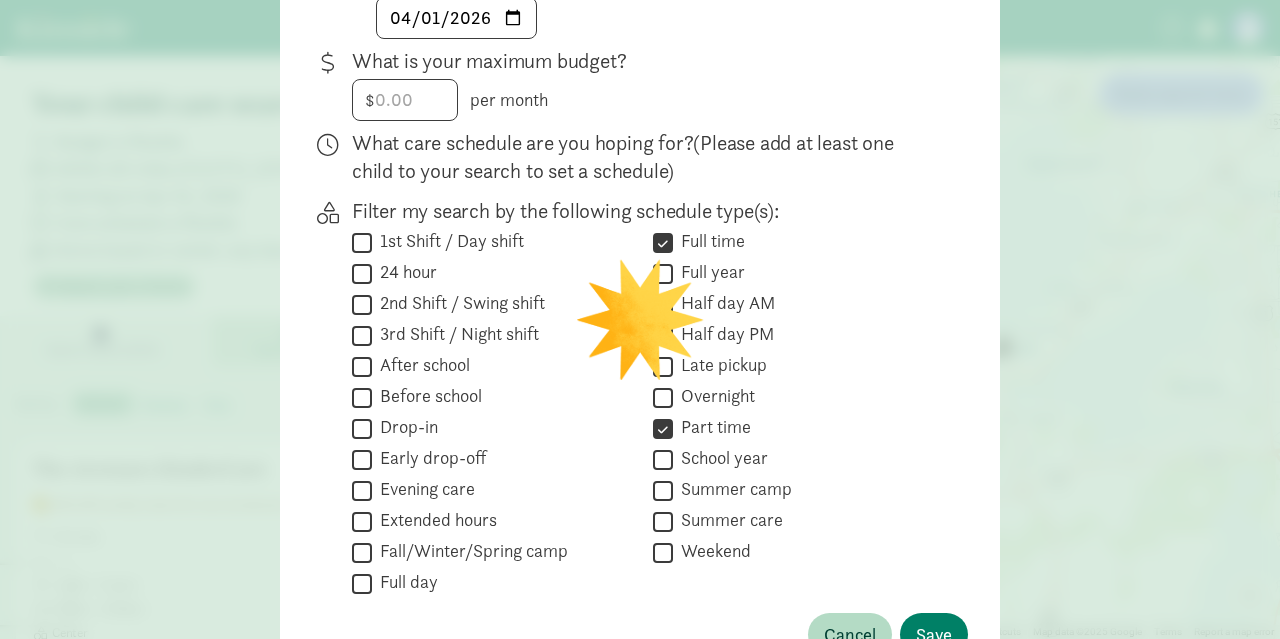 click on "(Please add at least one child to your search to set a schedule)" 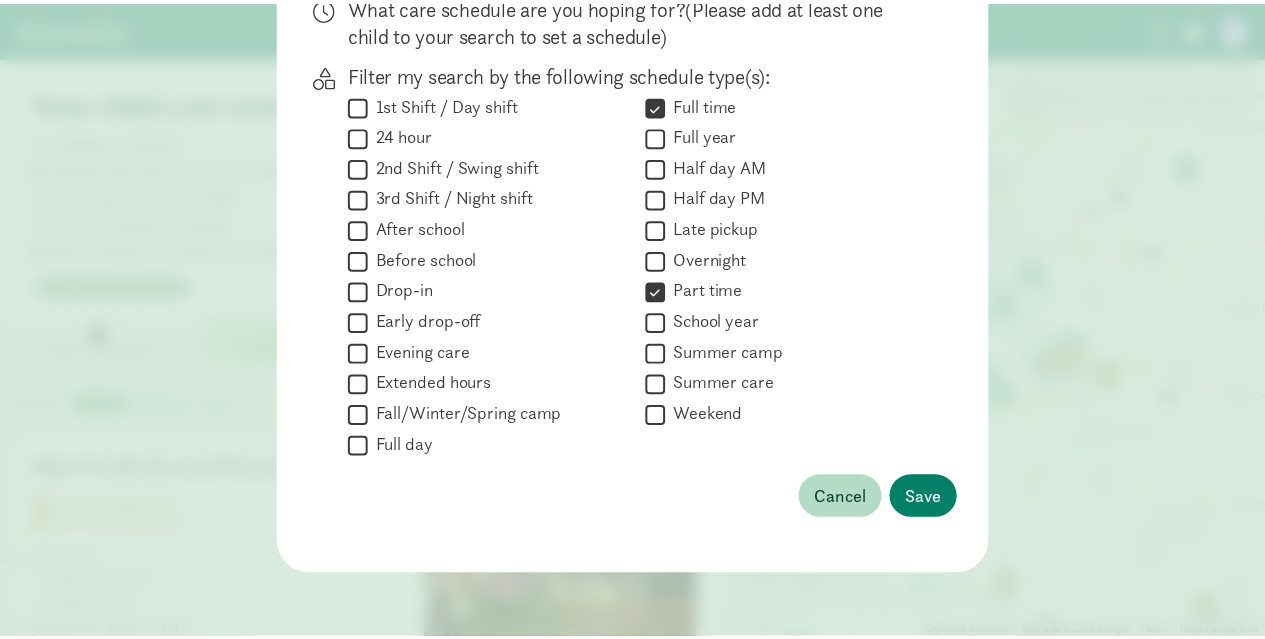 scroll, scrollTop: 0, scrollLeft: 0, axis: both 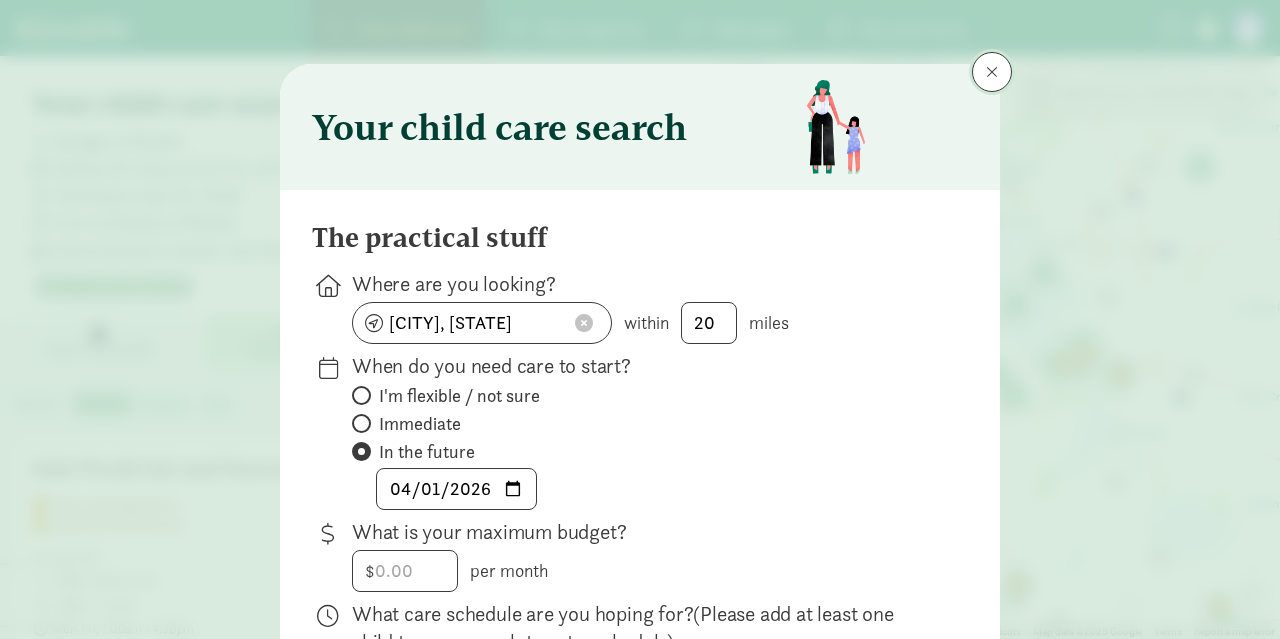 click at bounding box center (992, 72) 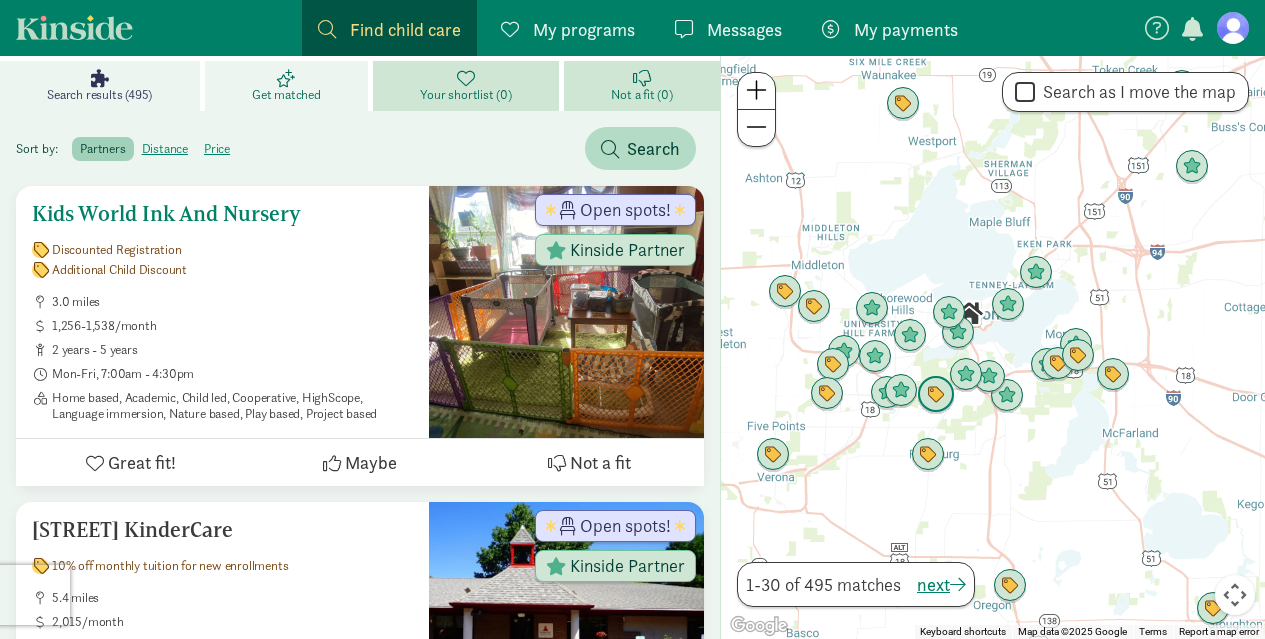 scroll, scrollTop: 252, scrollLeft: 0, axis: vertical 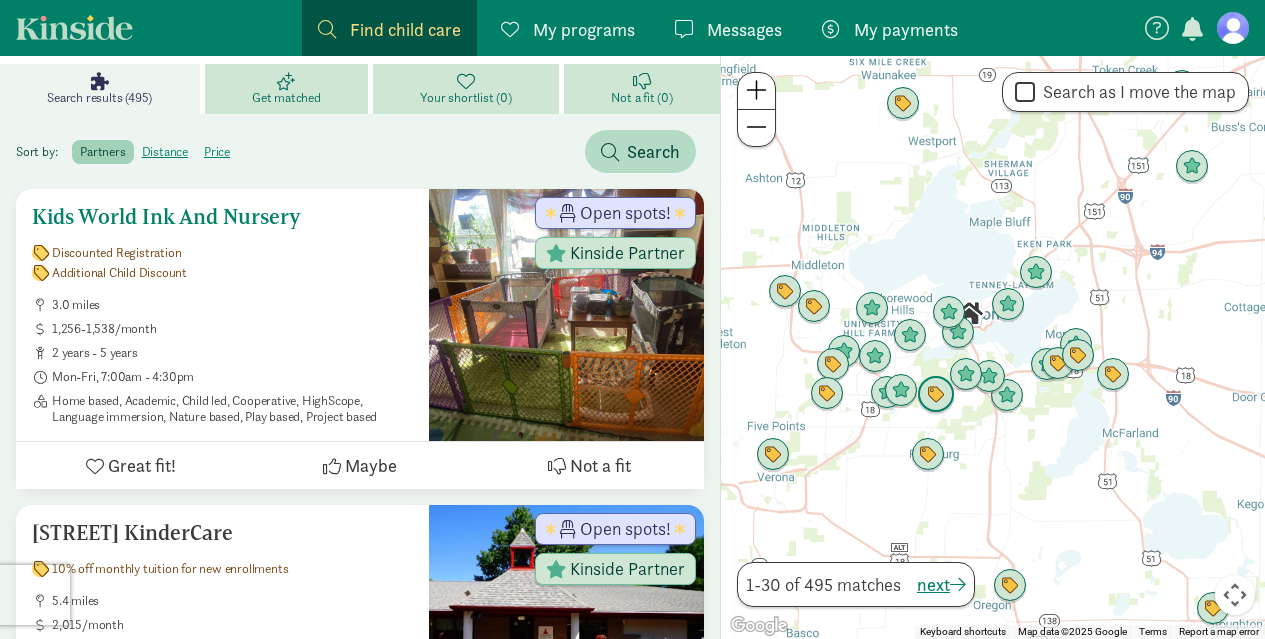 click on "Kids World Ink And Nursery" at bounding box center [222, 217] 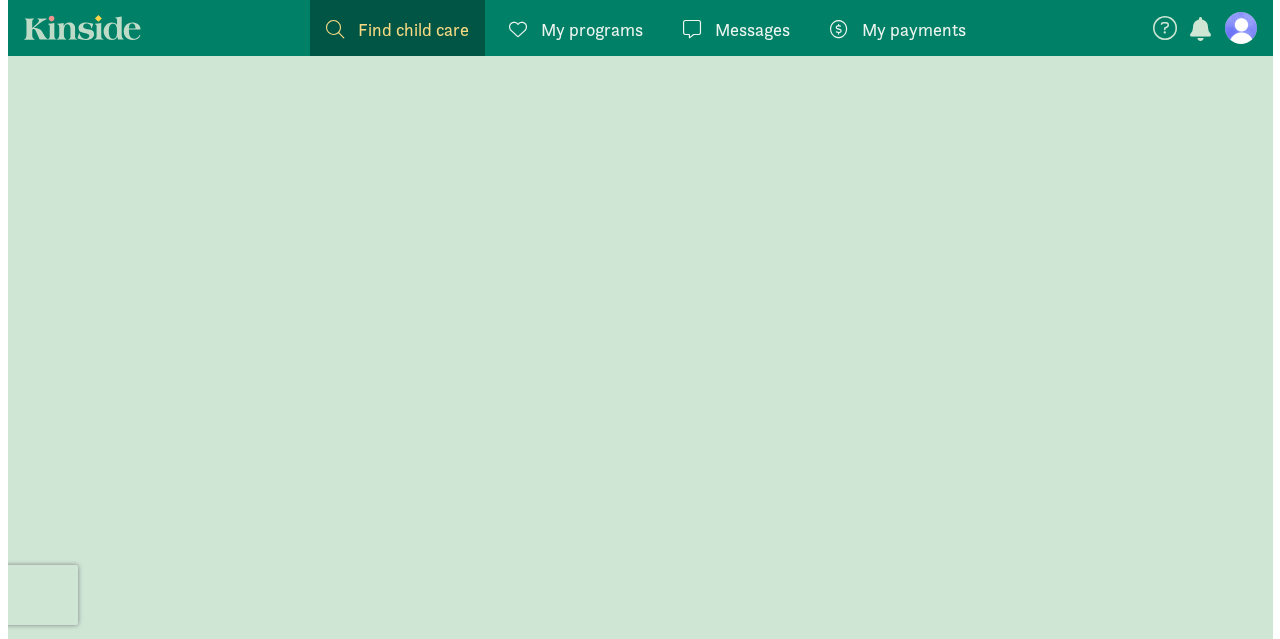scroll, scrollTop: 0, scrollLeft: 0, axis: both 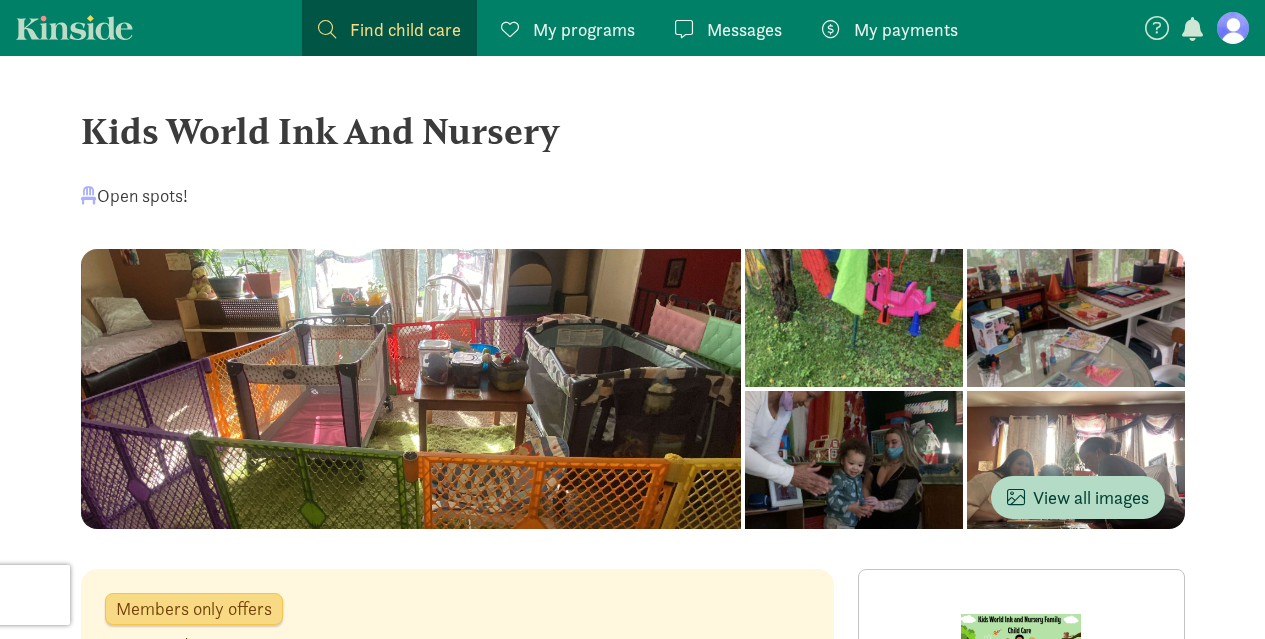 click on "My payments
Pay" 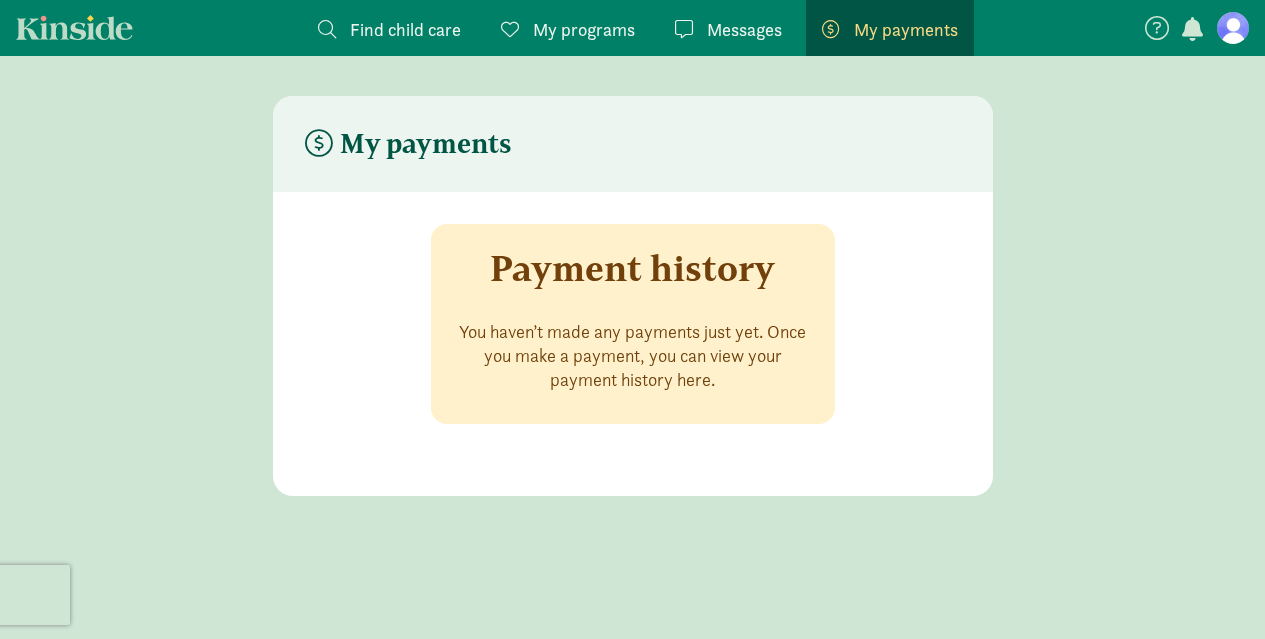 click at bounding box center [1233, 28] 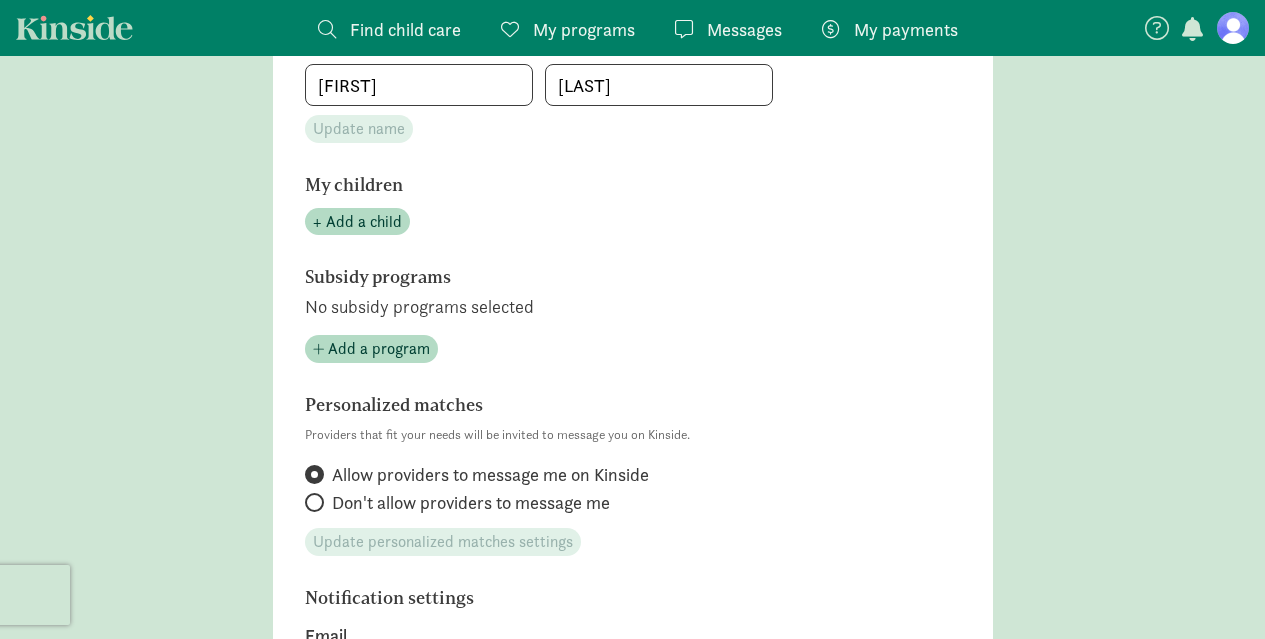 scroll, scrollTop: 385, scrollLeft: 0, axis: vertical 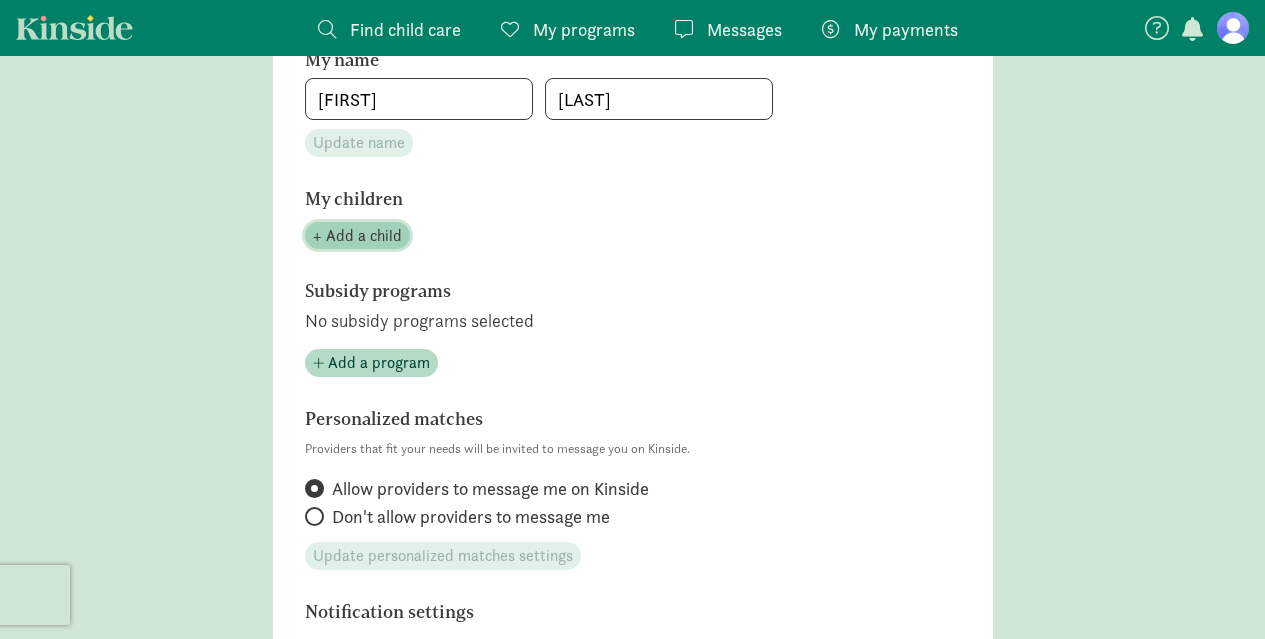 click on "+ Add a child" at bounding box center (357, 236) 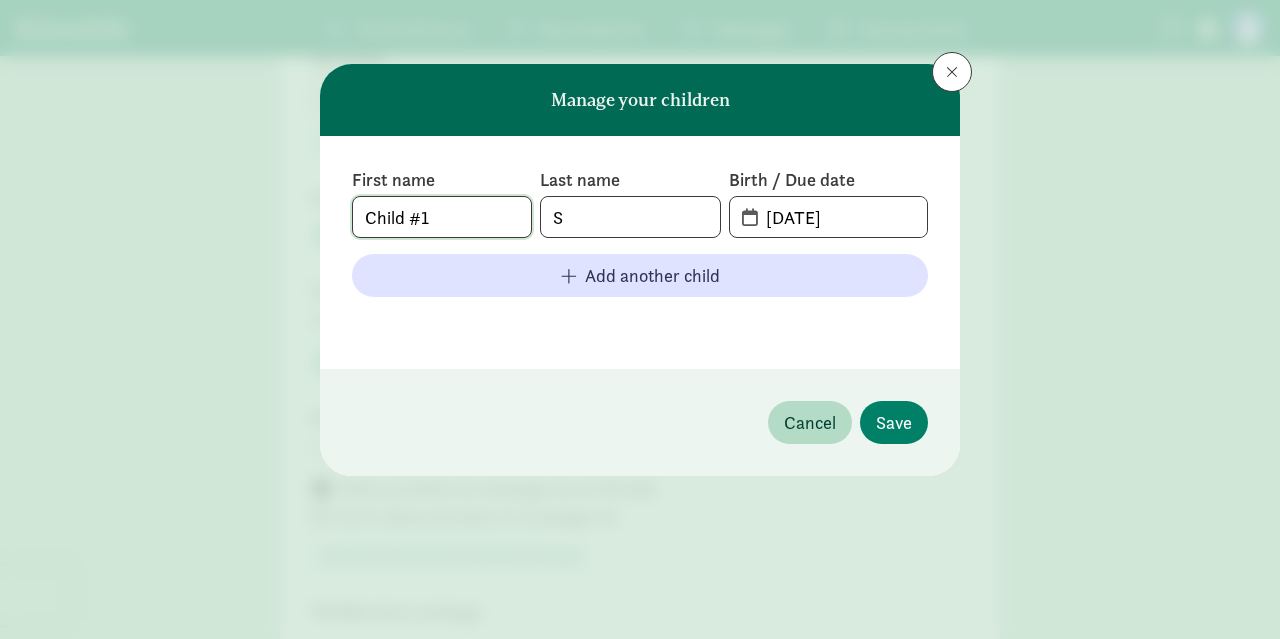 click on "Child #1" 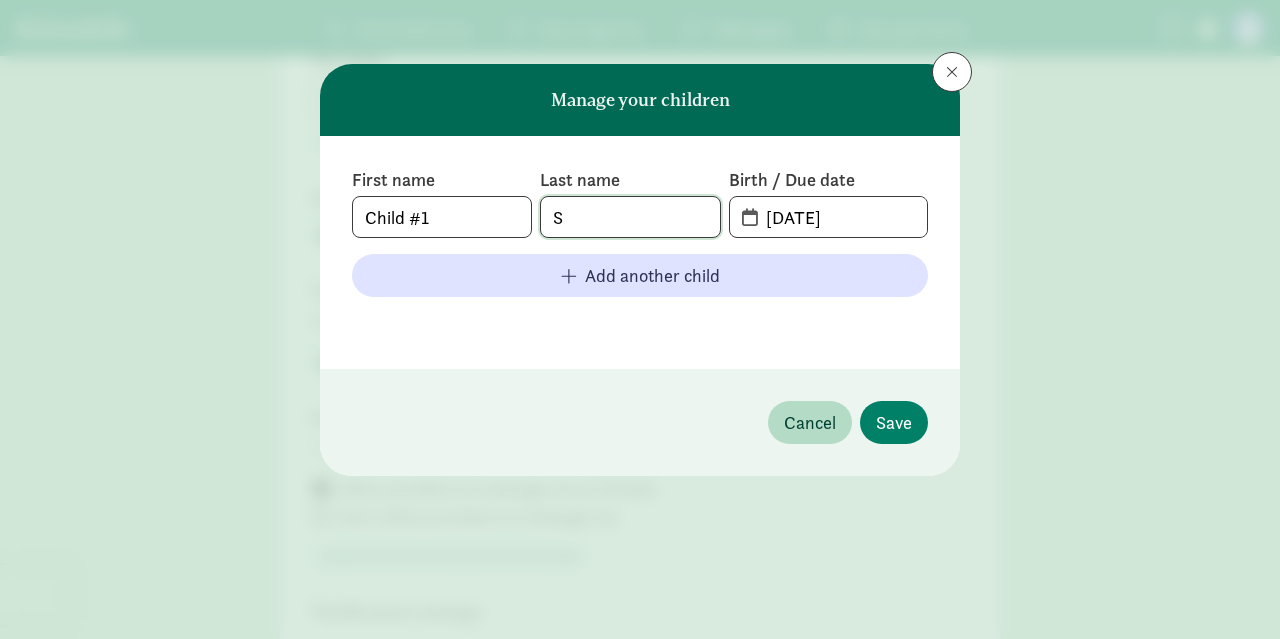 click on "S" 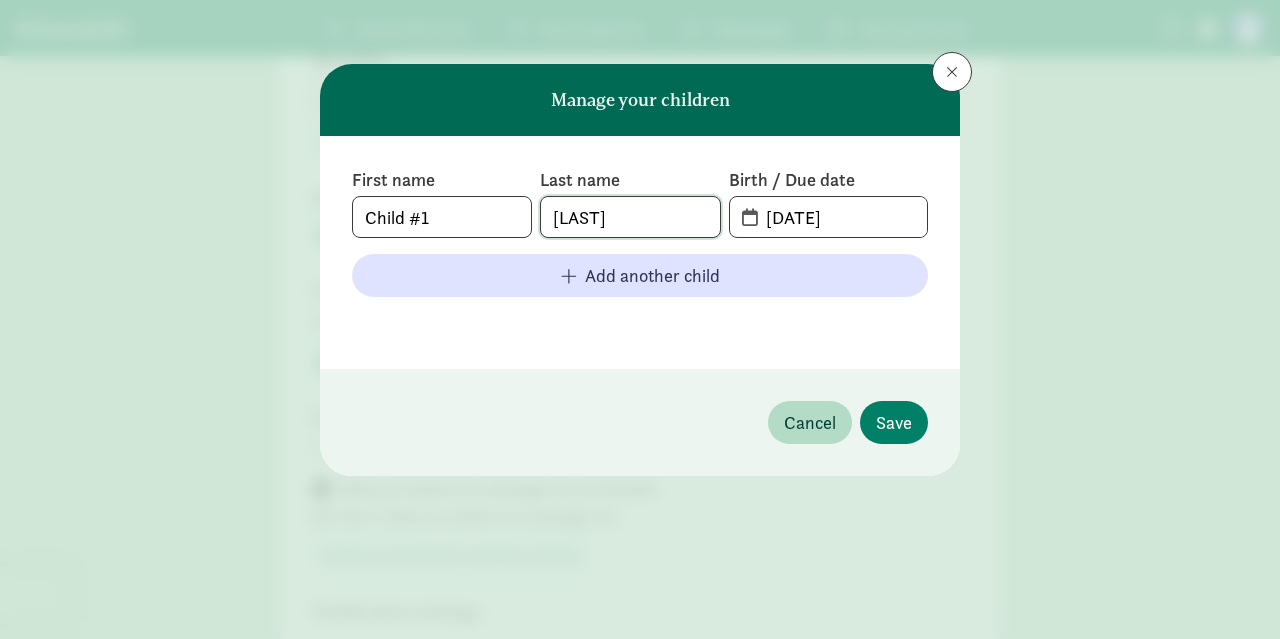 type on "Shegrud" 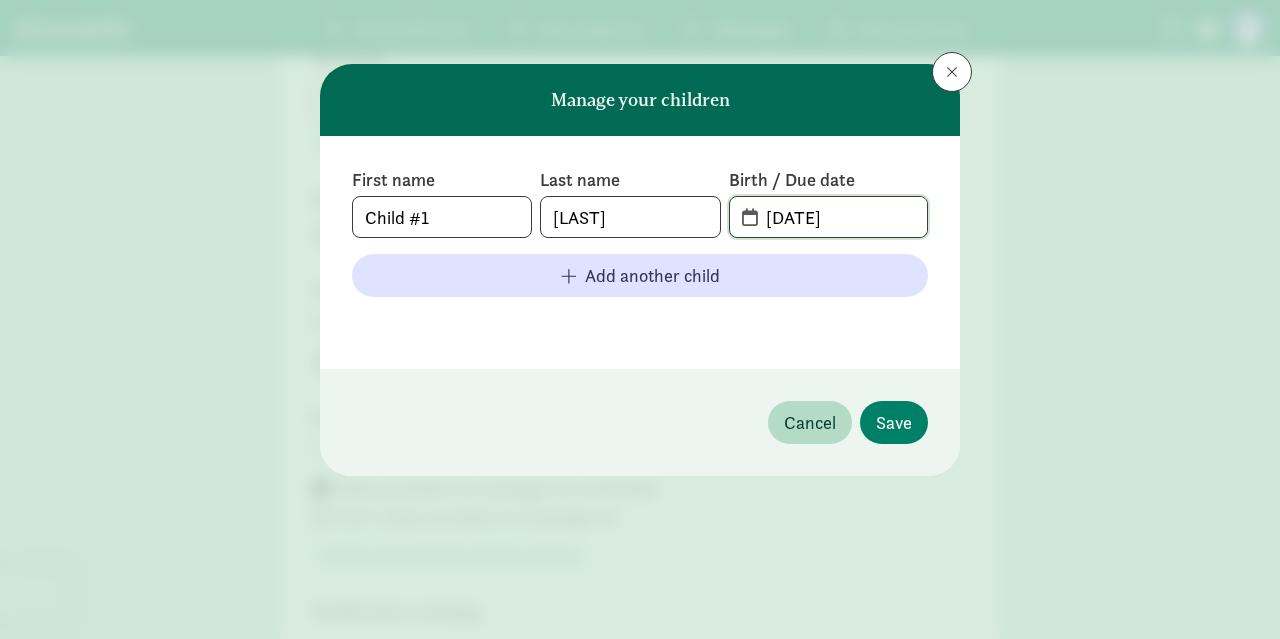 click on "08-03-2025" 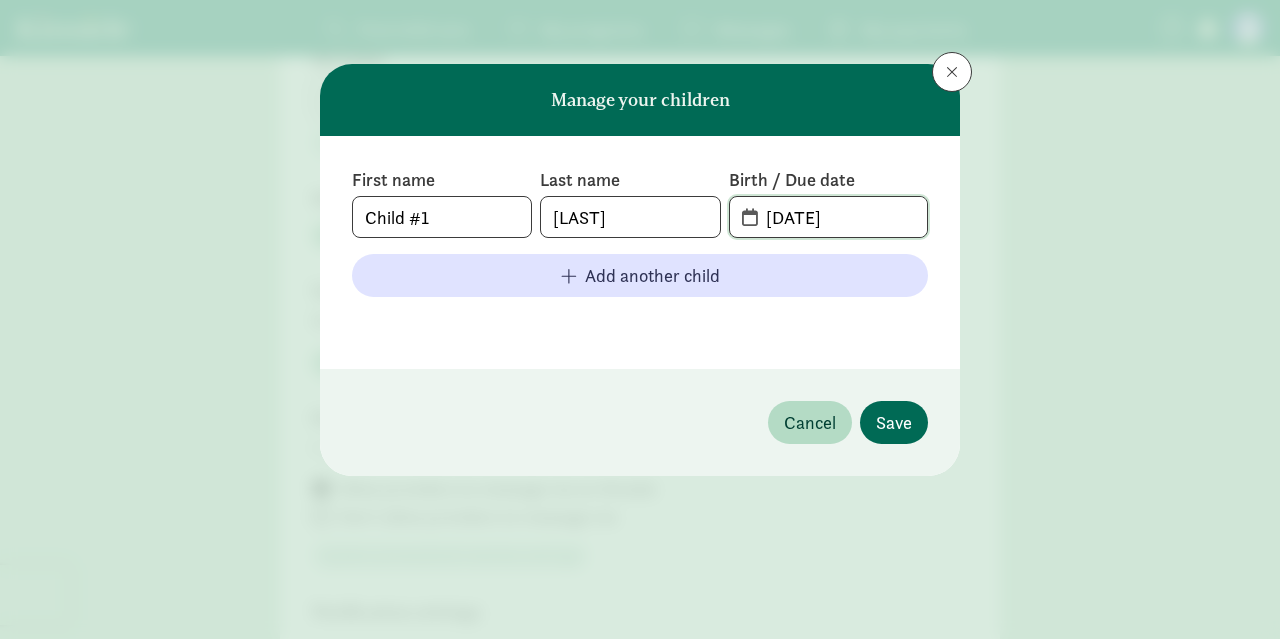 type on "01-15-2026" 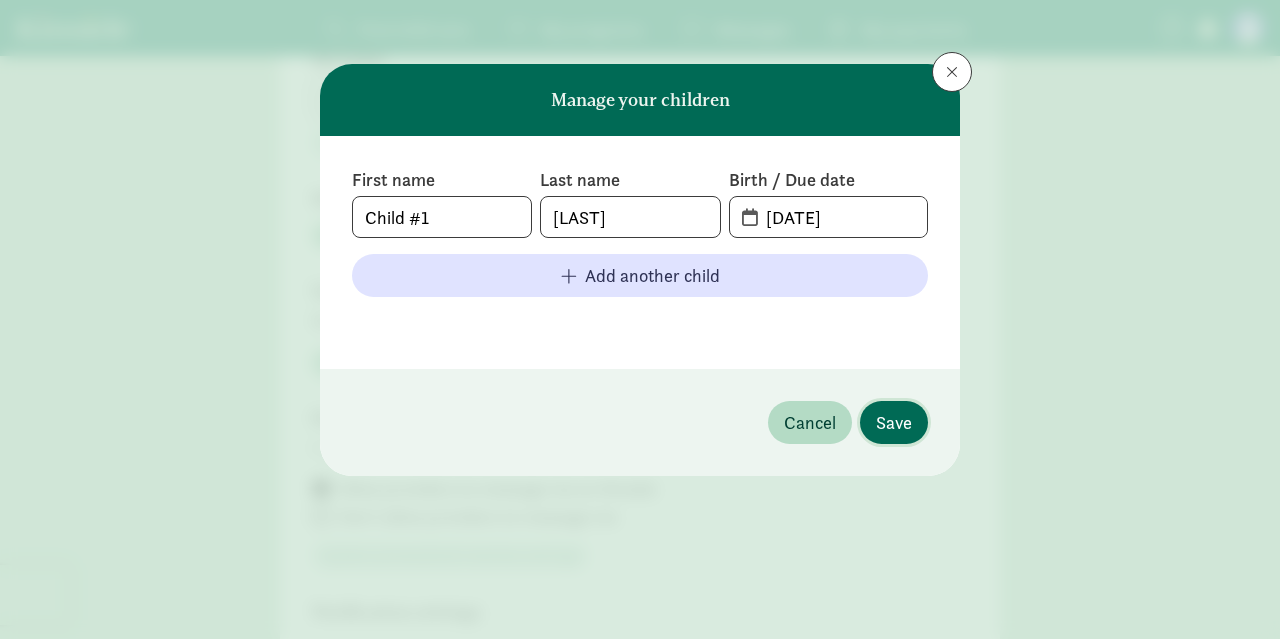 click on "Save" at bounding box center (894, 422) 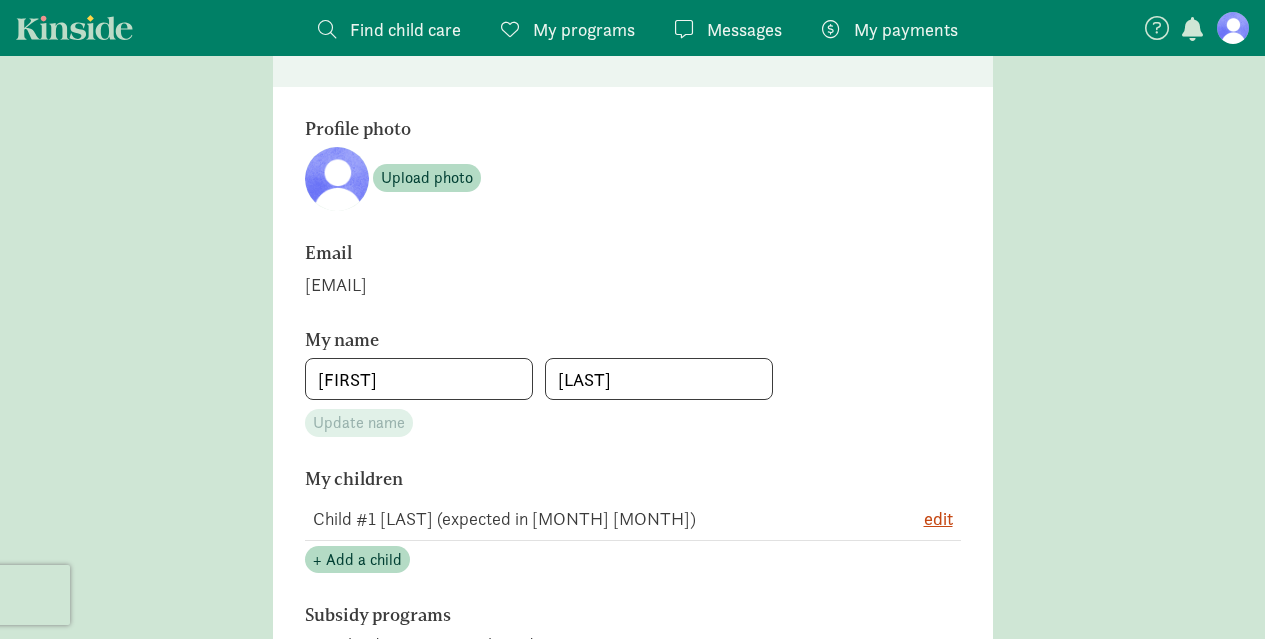 scroll, scrollTop: 55, scrollLeft: 0, axis: vertical 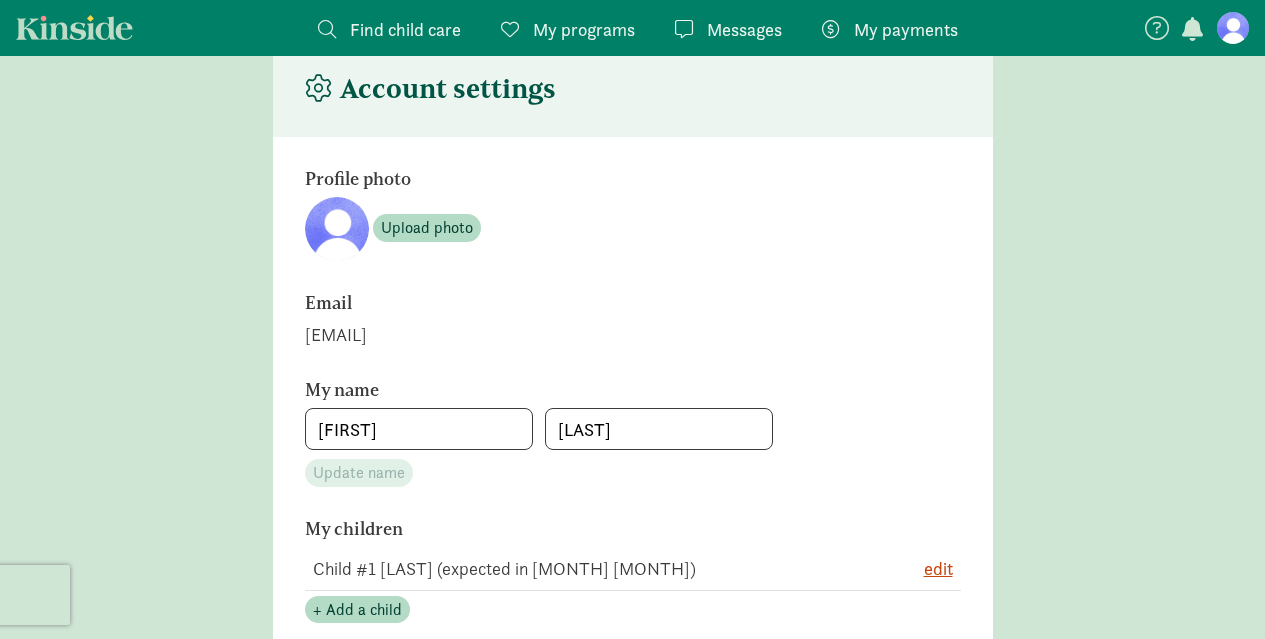 click on "Find child care" at bounding box center [405, 29] 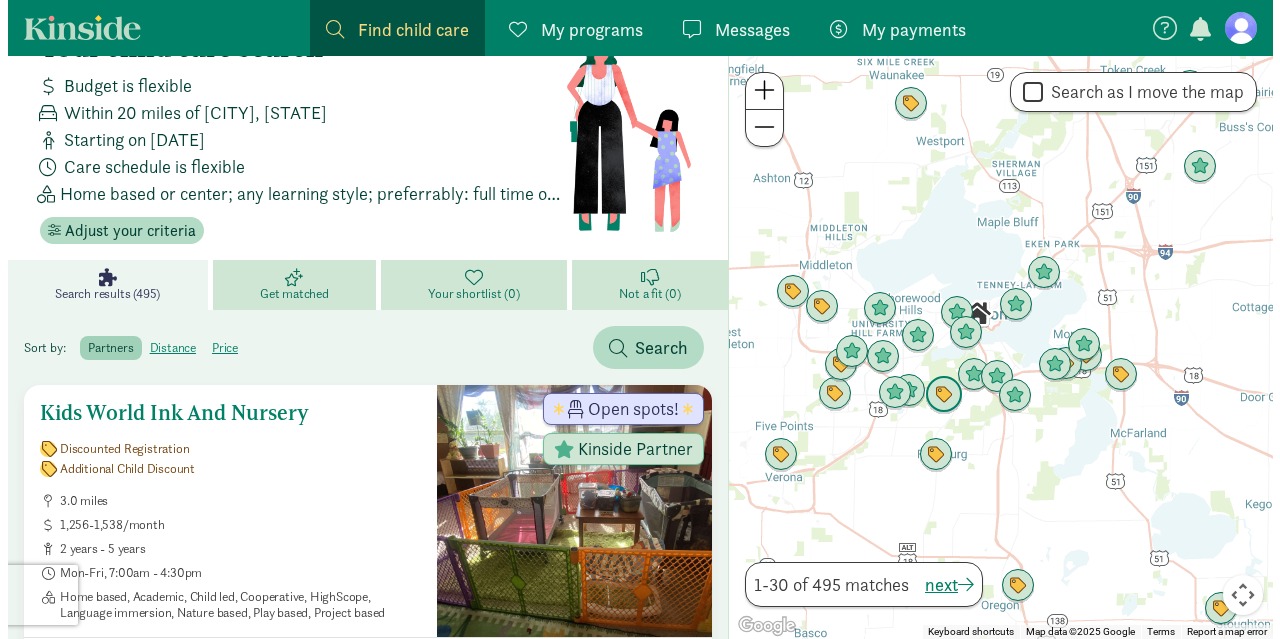 scroll, scrollTop: 0, scrollLeft: 0, axis: both 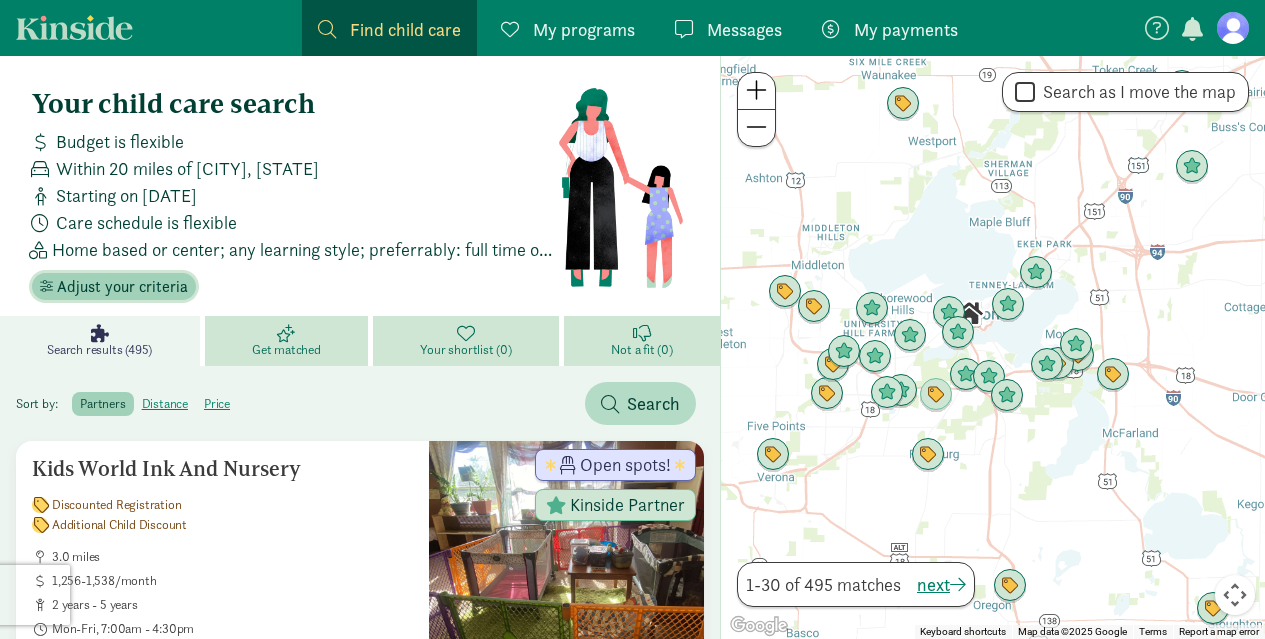 click on "Adjust your criteria" at bounding box center (122, 287) 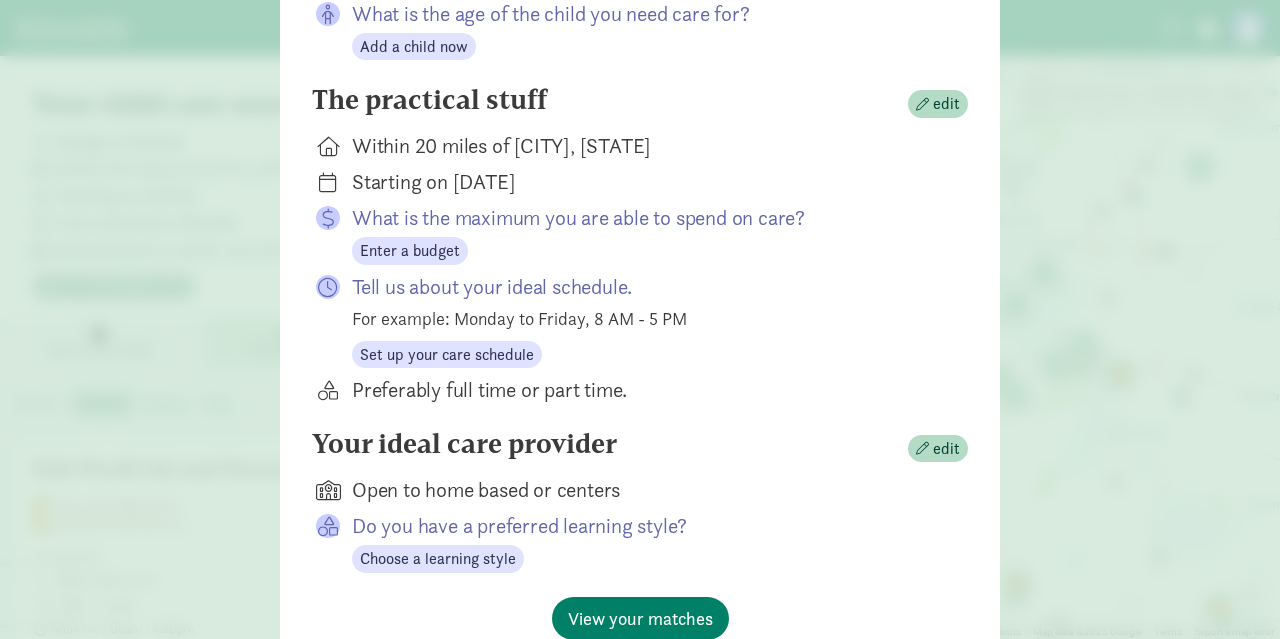 scroll, scrollTop: 336, scrollLeft: 0, axis: vertical 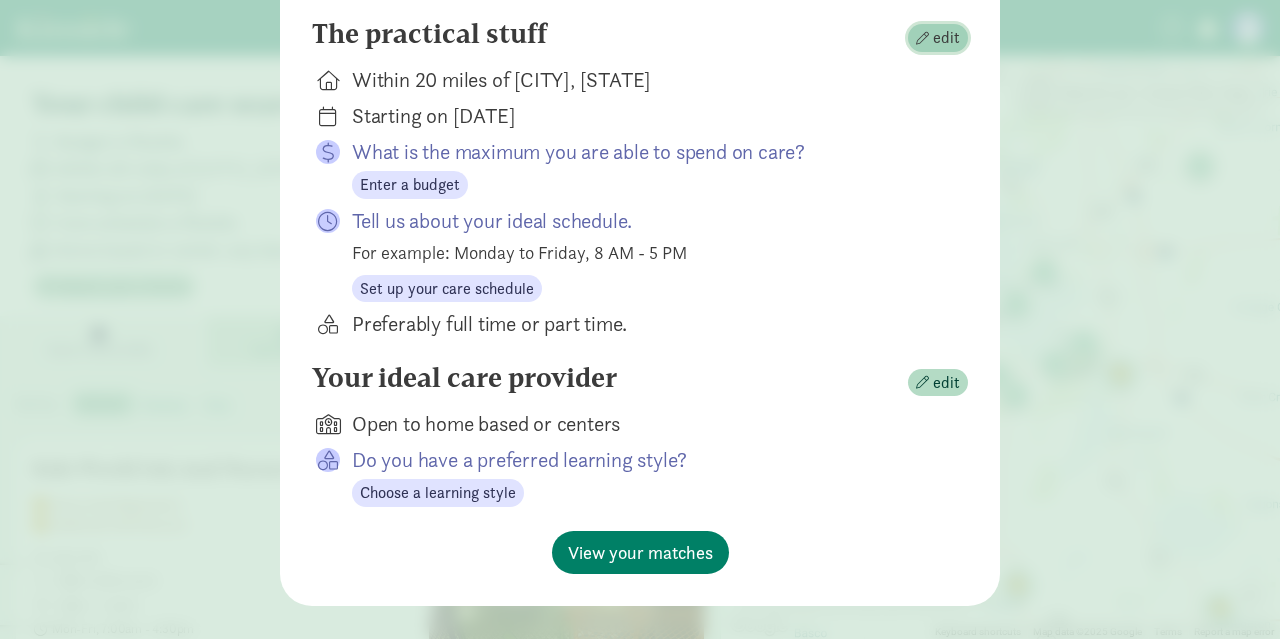 click on "edit" at bounding box center [946, 38] 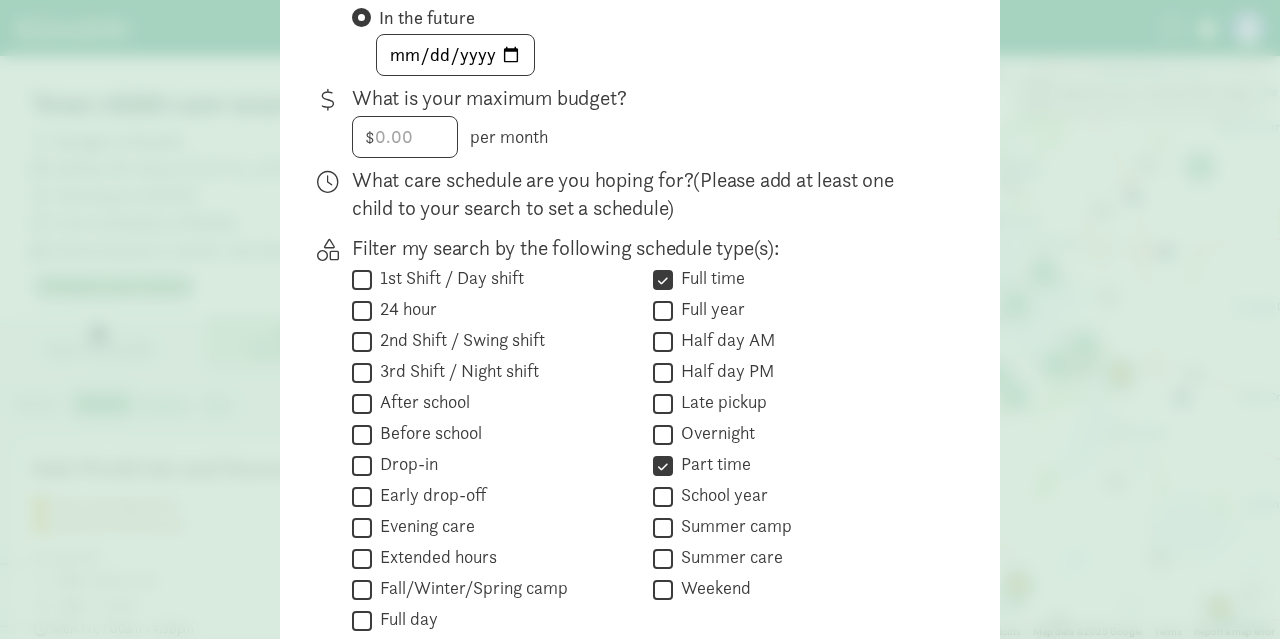 scroll, scrollTop: 433, scrollLeft: 0, axis: vertical 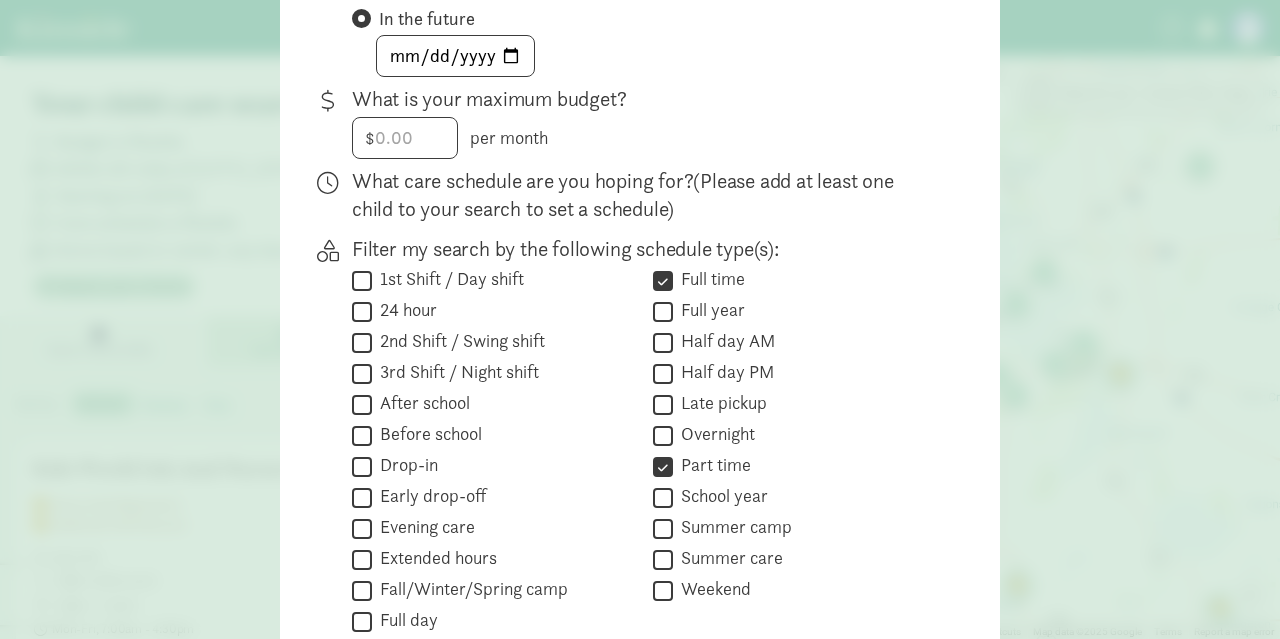 click on "What care schedule are you hoping for?
(Please add at least one child to your search to set a schedule)" at bounding box center (644, 195) 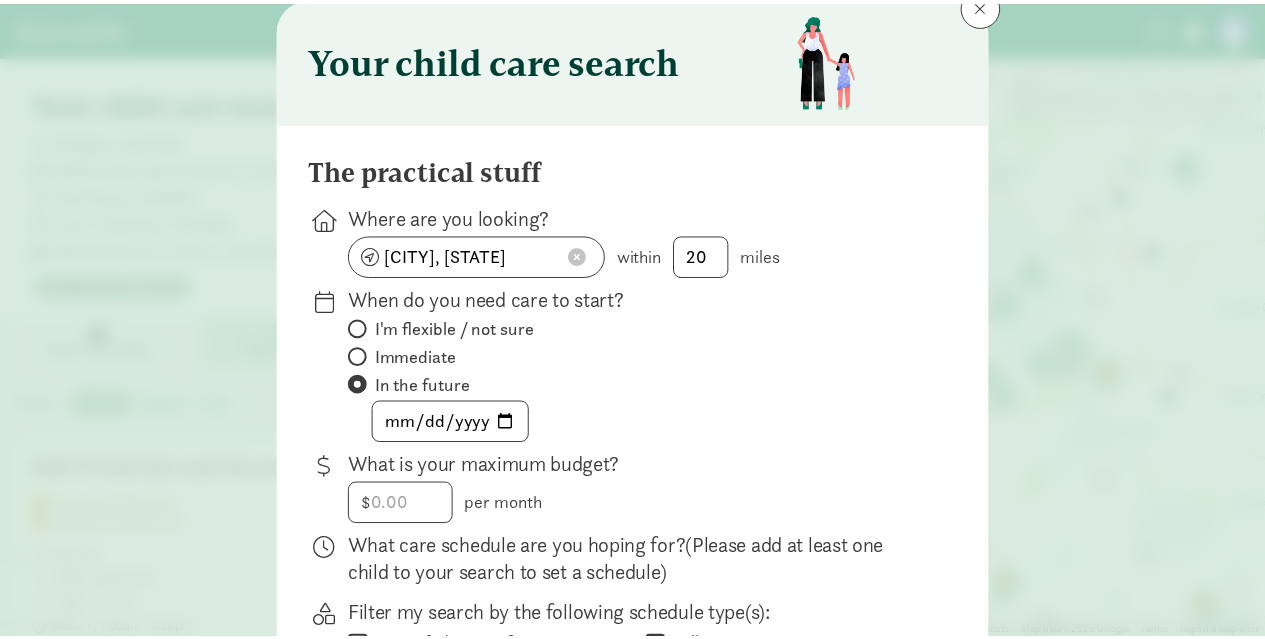 scroll, scrollTop: 66, scrollLeft: 0, axis: vertical 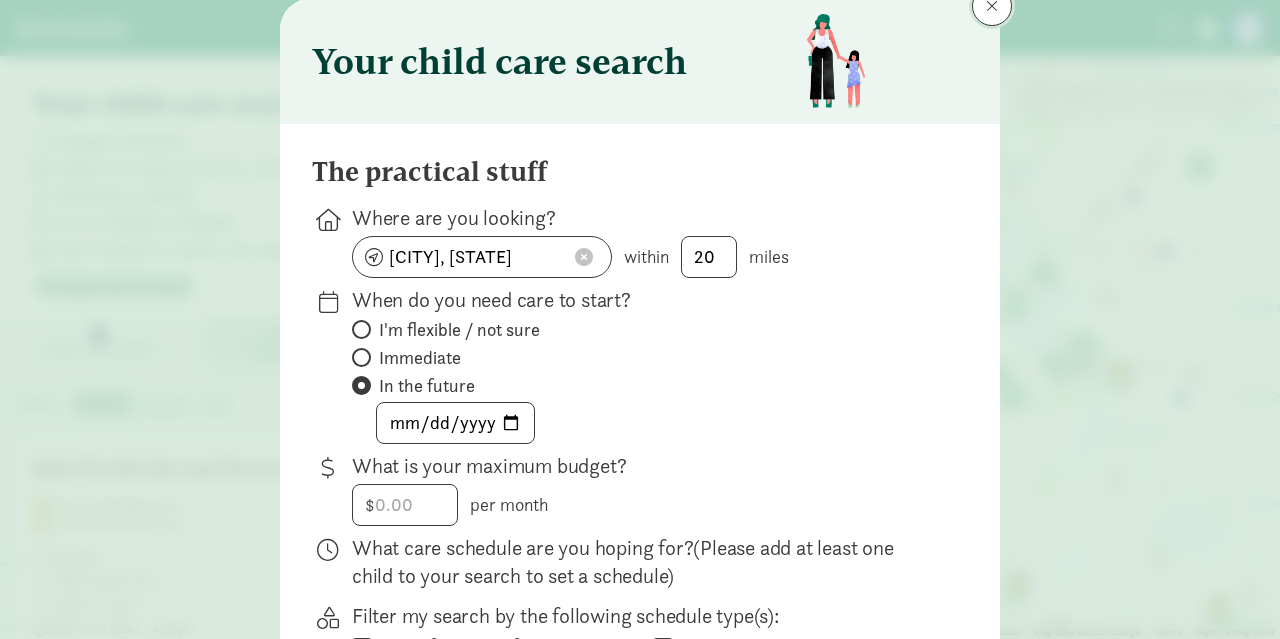 click at bounding box center (992, 6) 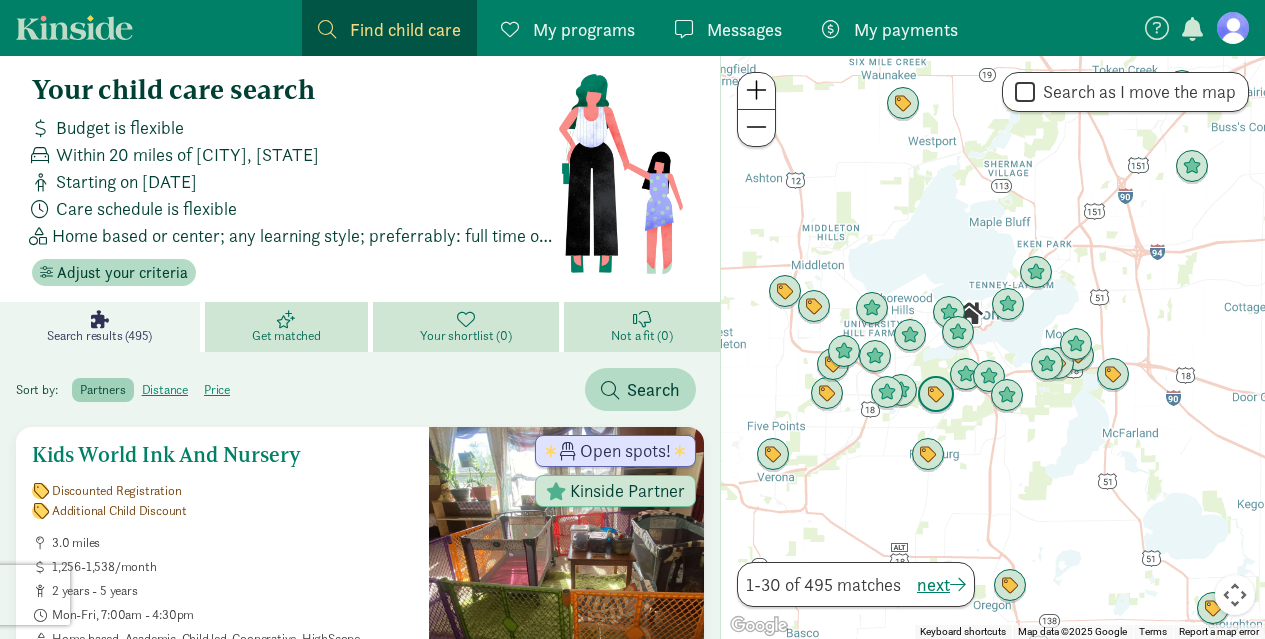 scroll, scrollTop: 16, scrollLeft: 0, axis: vertical 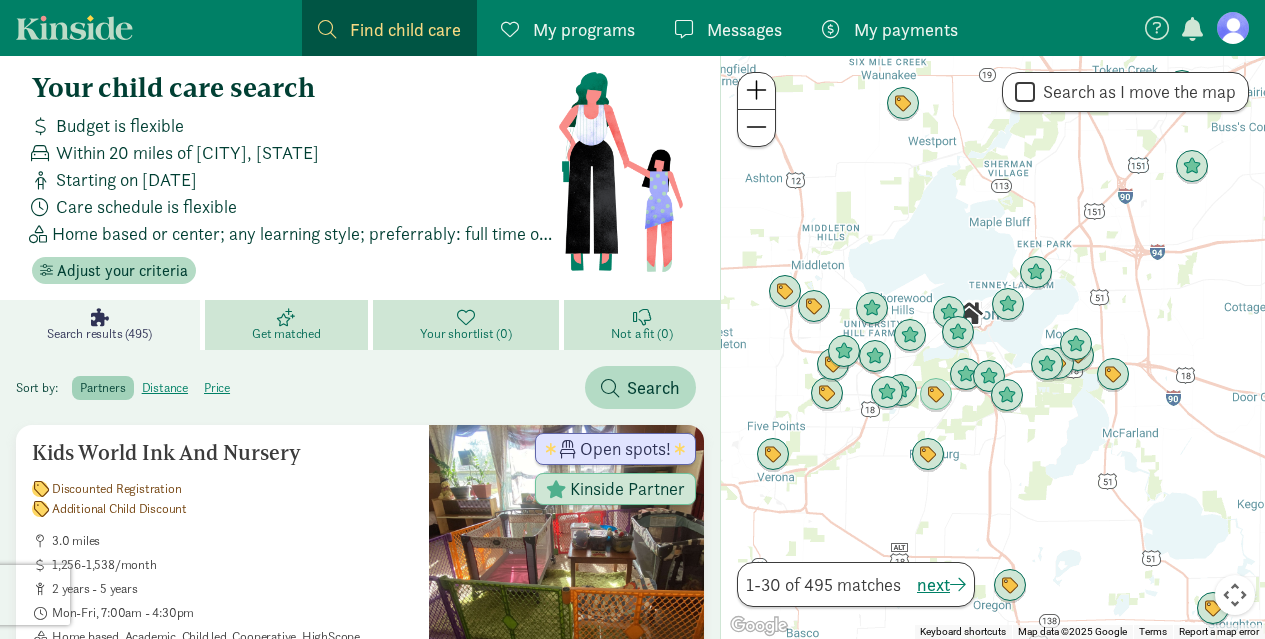click on "Messages" at bounding box center [744, 29] 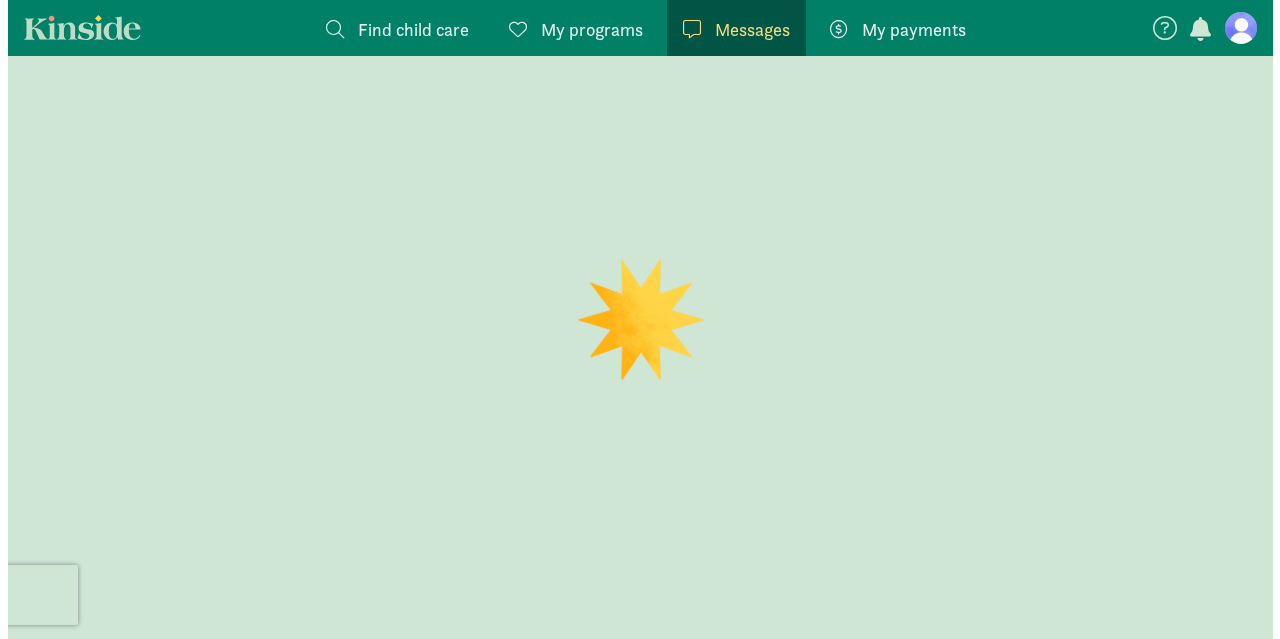 scroll, scrollTop: 0, scrollLeft: 0, axis: both 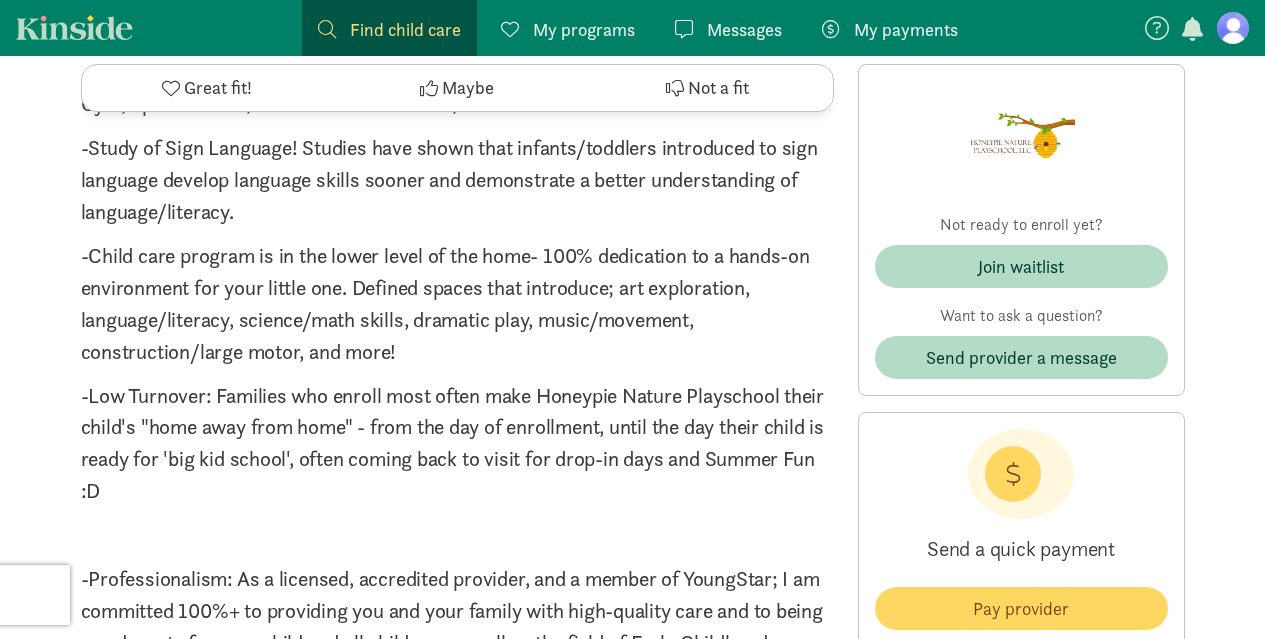 click on "-Study of Sign Language! Studies have shown that infants/toddlers introduced to sign language develop language skills sooner and demonstrate a better understanding of language/literacy." at bounding box center [457, 180] 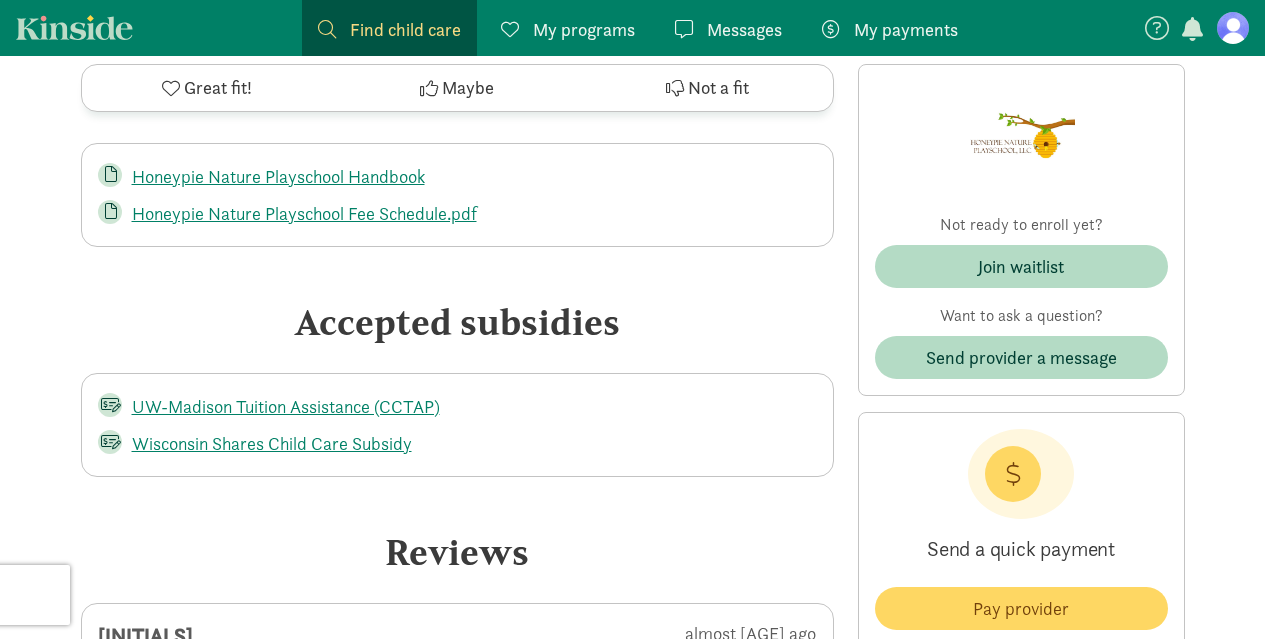 scroll, scrollTop: 4304, scrollLeft: 0, axis: vertical 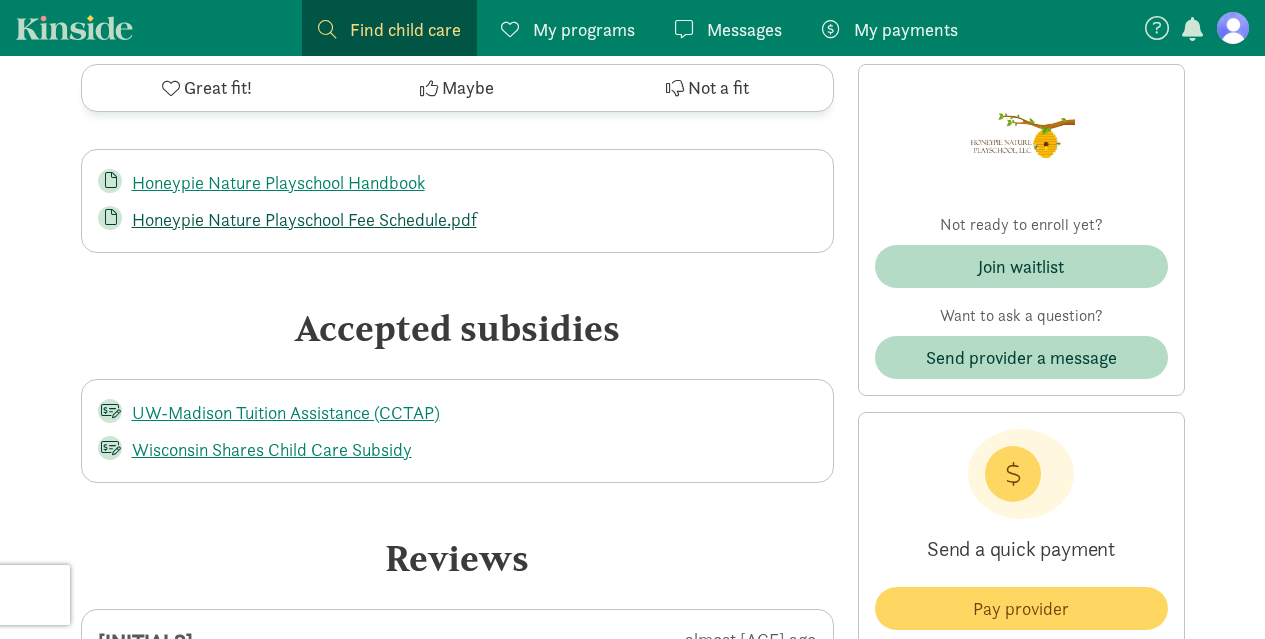 click on "Honeypie Nature Playschool Fee Schedule.pdf" at bounding box center [304, 219] 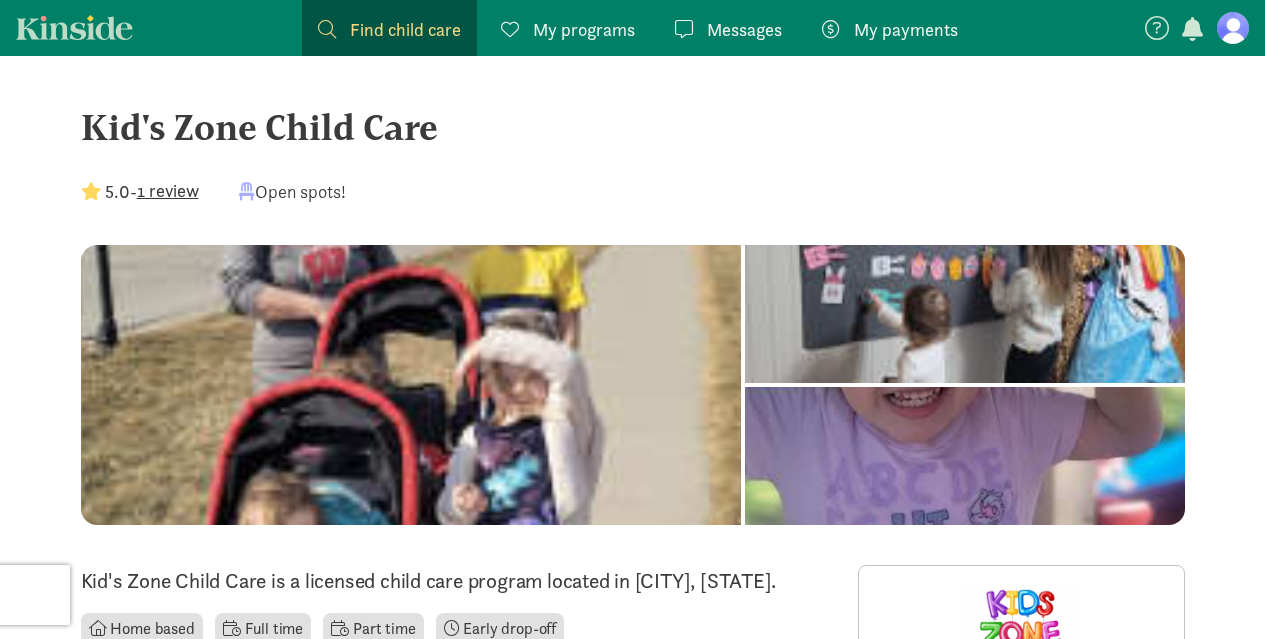 scroll, scrollTop: 12, scrollLeft: 0, axis: vertical 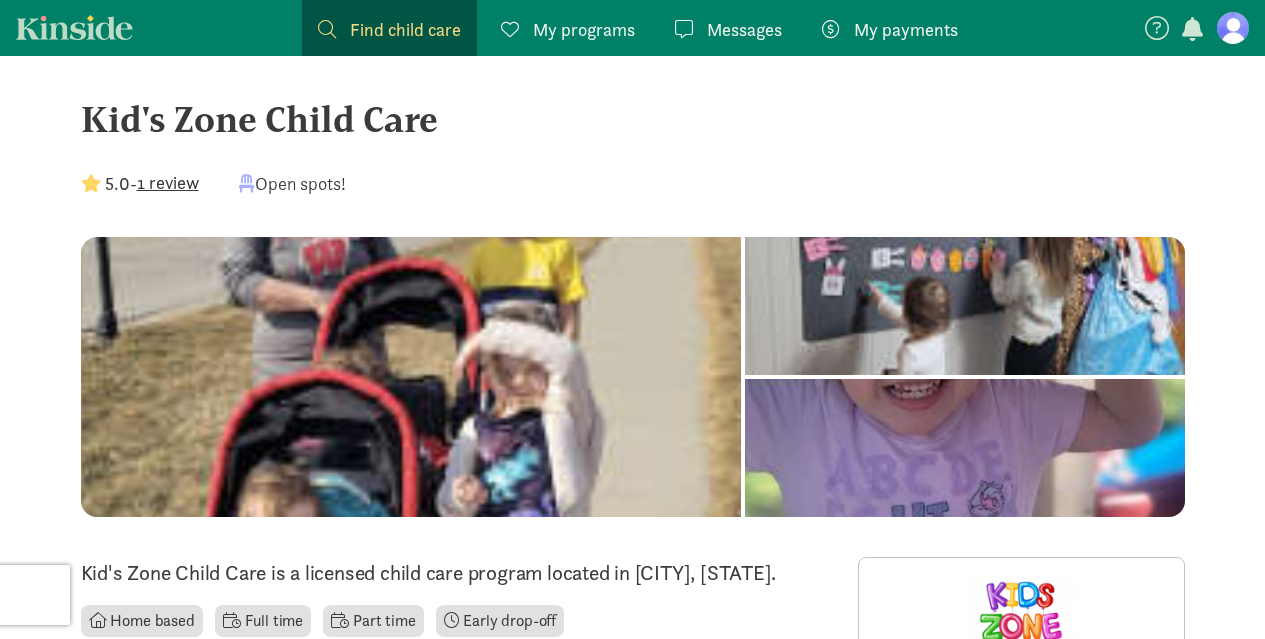 click 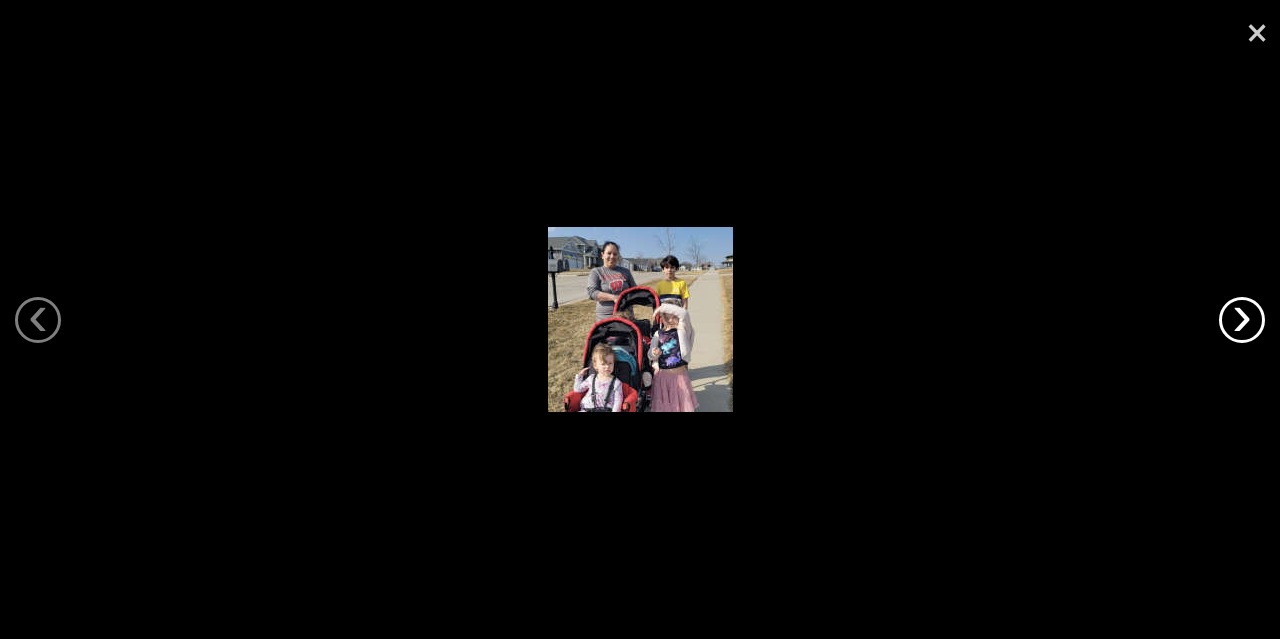 click on "›" at bounding box center [1242, 320] 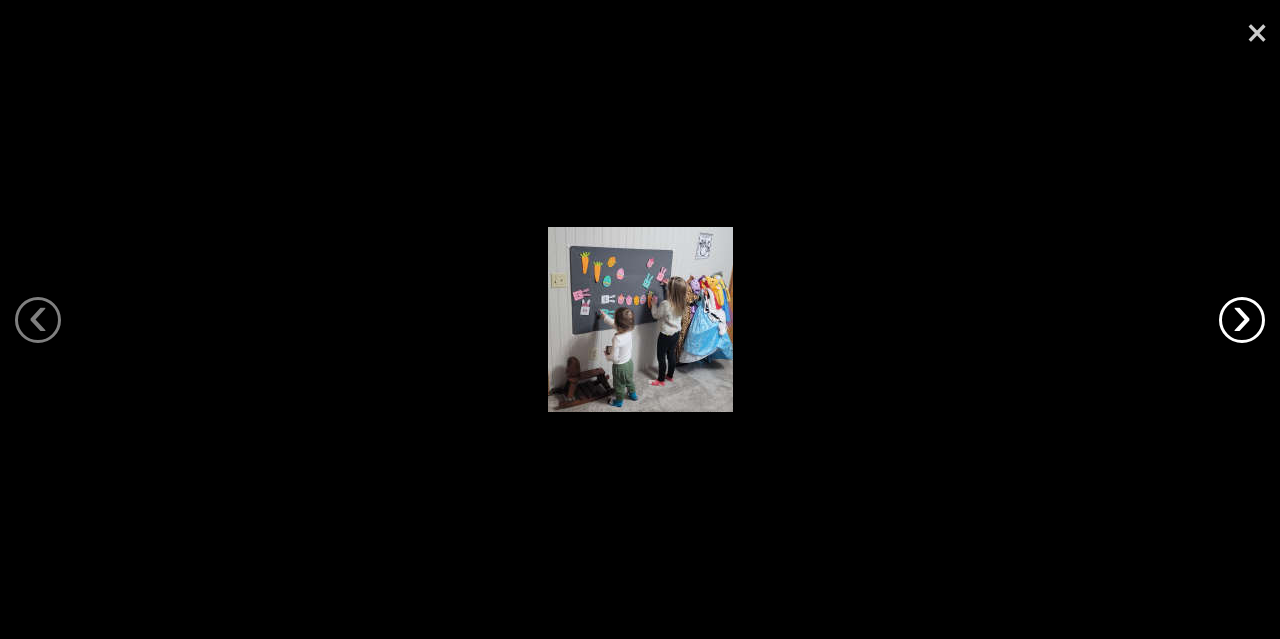click on "›" at bounding box center [1242, 320] 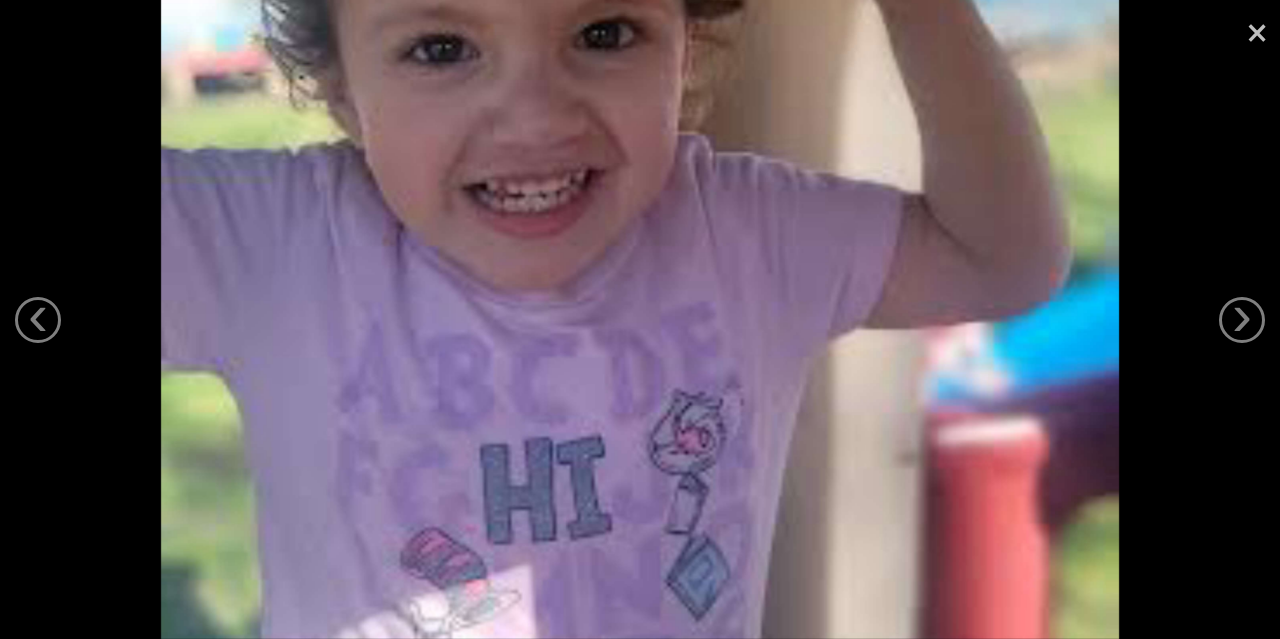 click on "×" at bounding box center (1257, 30) 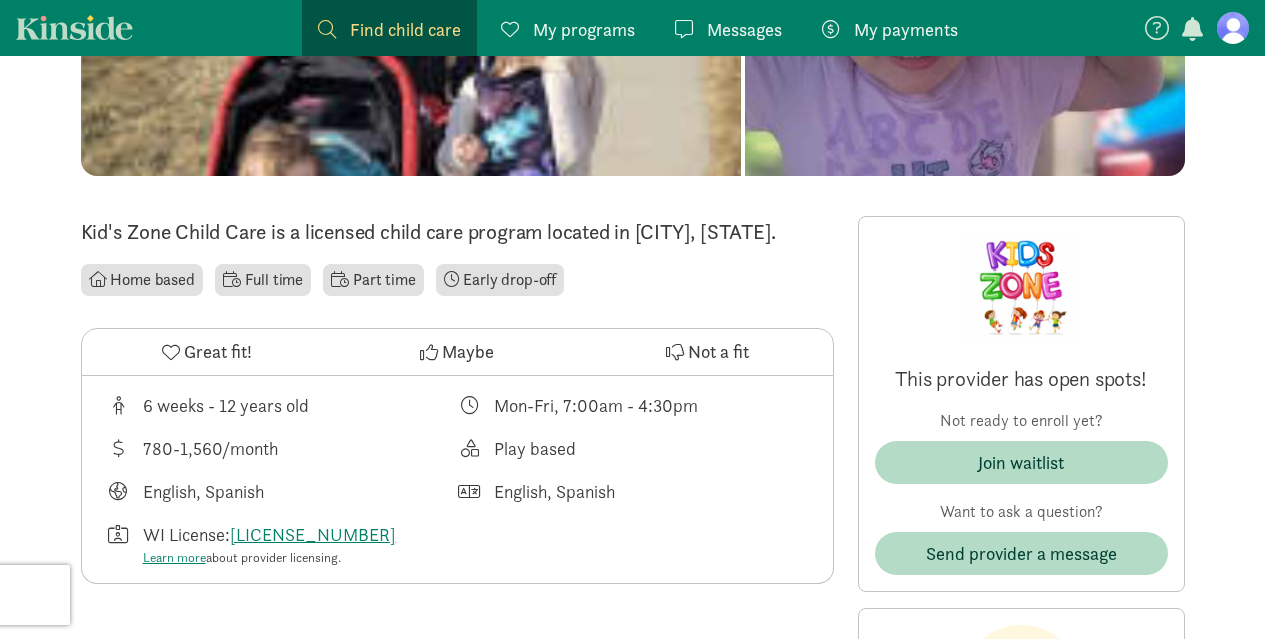 scroll, scrollTop: 355, scrollLeft: 0, axis: vertical 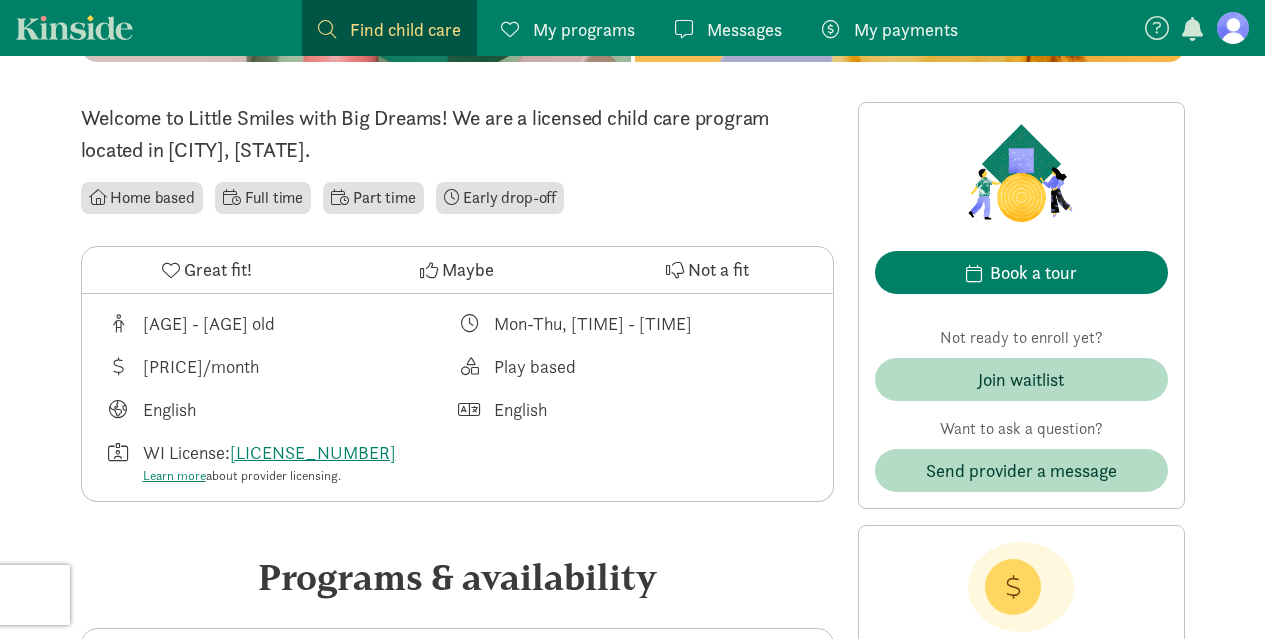 drag, startPoint x: 370, startPoint y: 447, endPoint x: 152, endPoint y: 515, distance: 228.35936 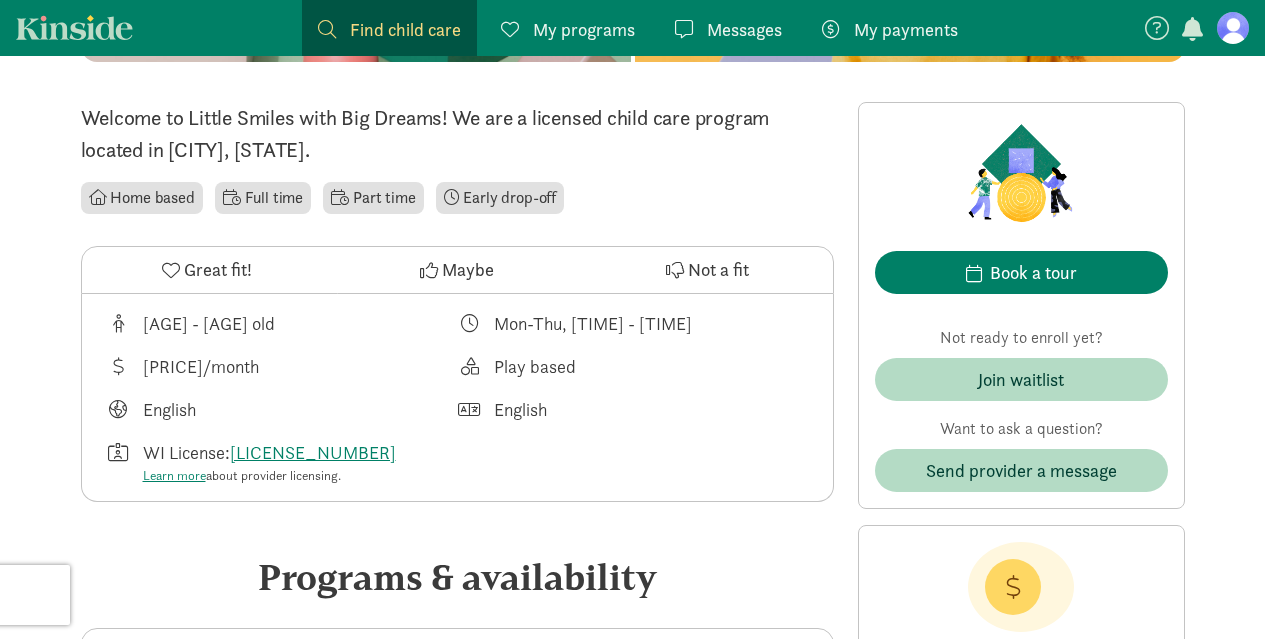 click on "‹   ›   ×
Little Smiles with Big Dreams
5.0  -
1 review
‹   ›   ×
Welcome to Little Smiles with Big Dreams! We are a licensed child care program located in [CITY], [STATE].
Home based
Full time
Part time
Early drop-off
Great fit!       Maybe       Not a fit
[AGE] - [AGE] old
Mon-Thu,  [TIME] -  [TIME]
[PRICE]/month
Play based
English
English
WI License:
[LICENSE_NUMBER]
Learn more" 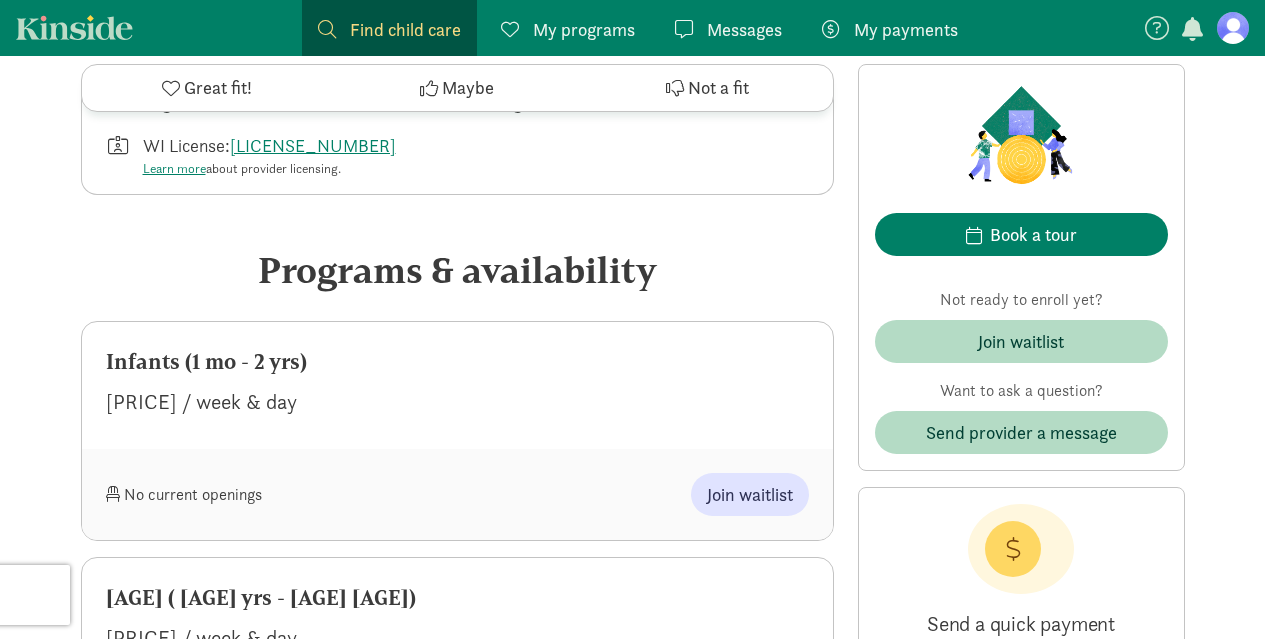 scroll, scrollTop: 775, scrollLeft: 0, axis: vertical 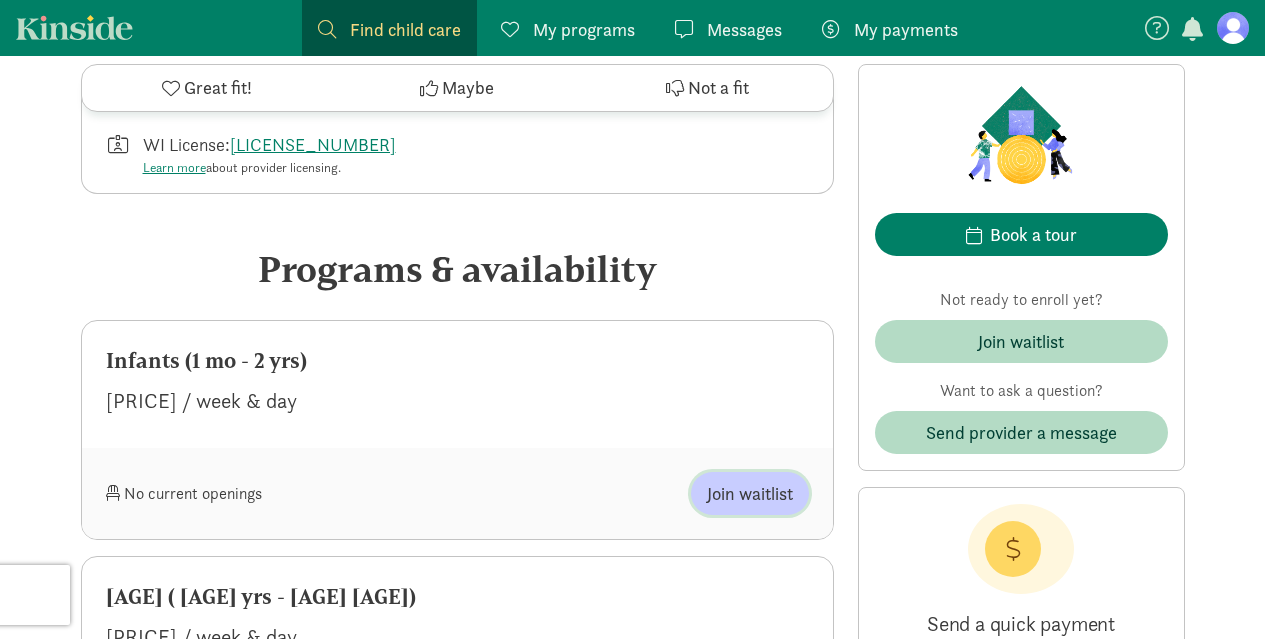 click on "Join waitlist" at bounding box center (750, 493) 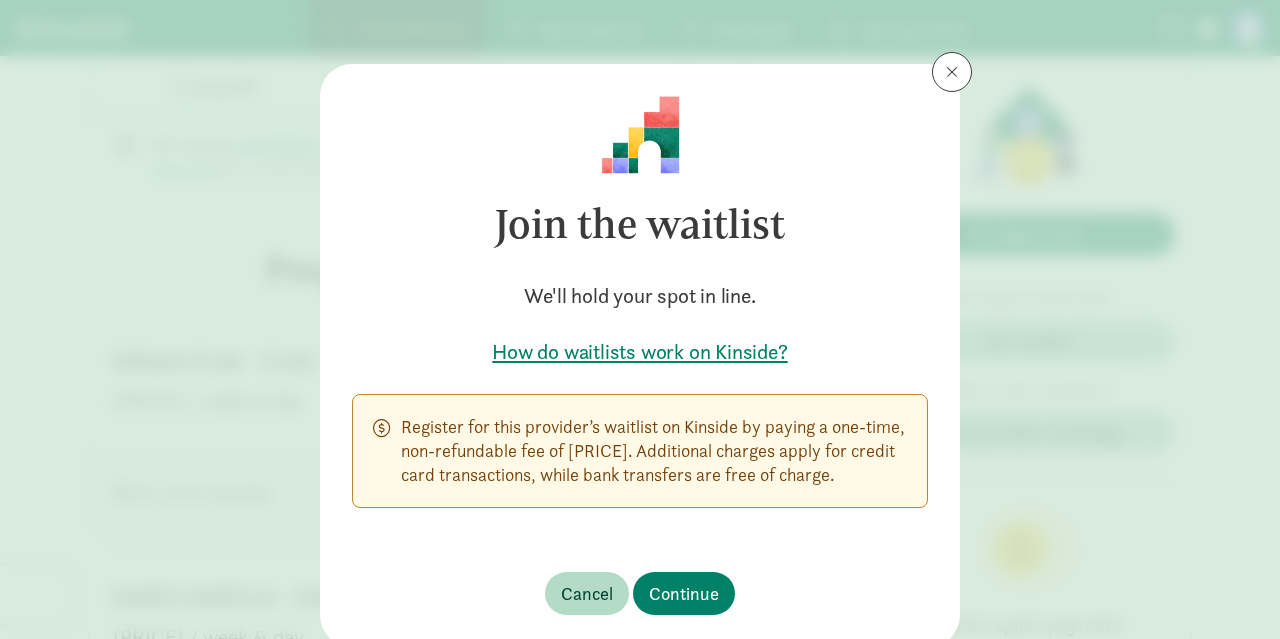 click on "Join the waitlist   We'll hold your spot in line.   How do waitlists work on Kinside?
Register for this provider’s waitlist on Kinside by paying a one-time, non-refundable fee
of [PRICE]. Additional charges apply for credit card transactions,
while bank transfers are free of charge.
Cancel     Continue" 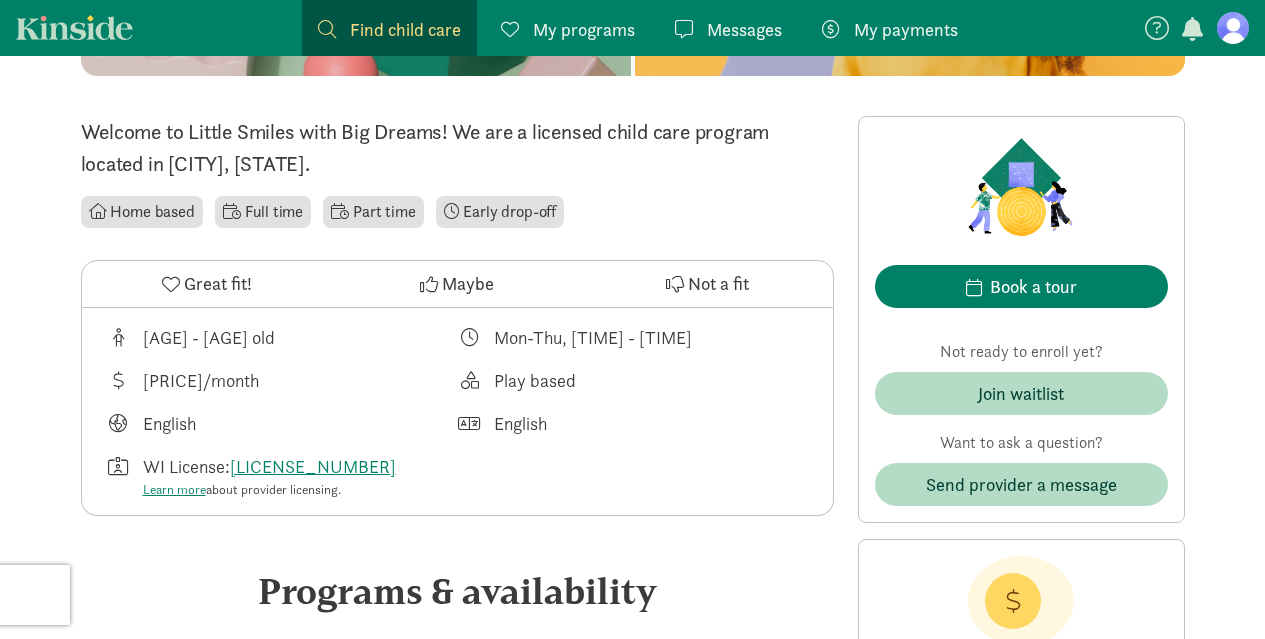 scroll, scrollTop: 449, scrollLeft: 0, axis: vertical 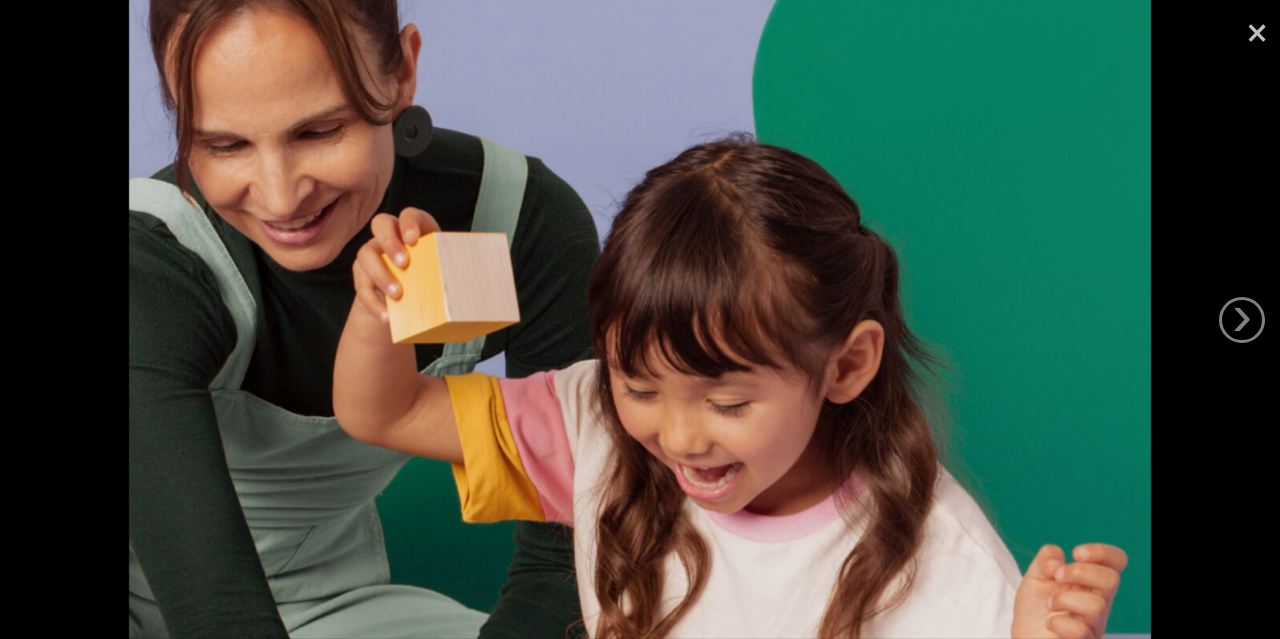 click on "×" at bounding box center (1257, 30) 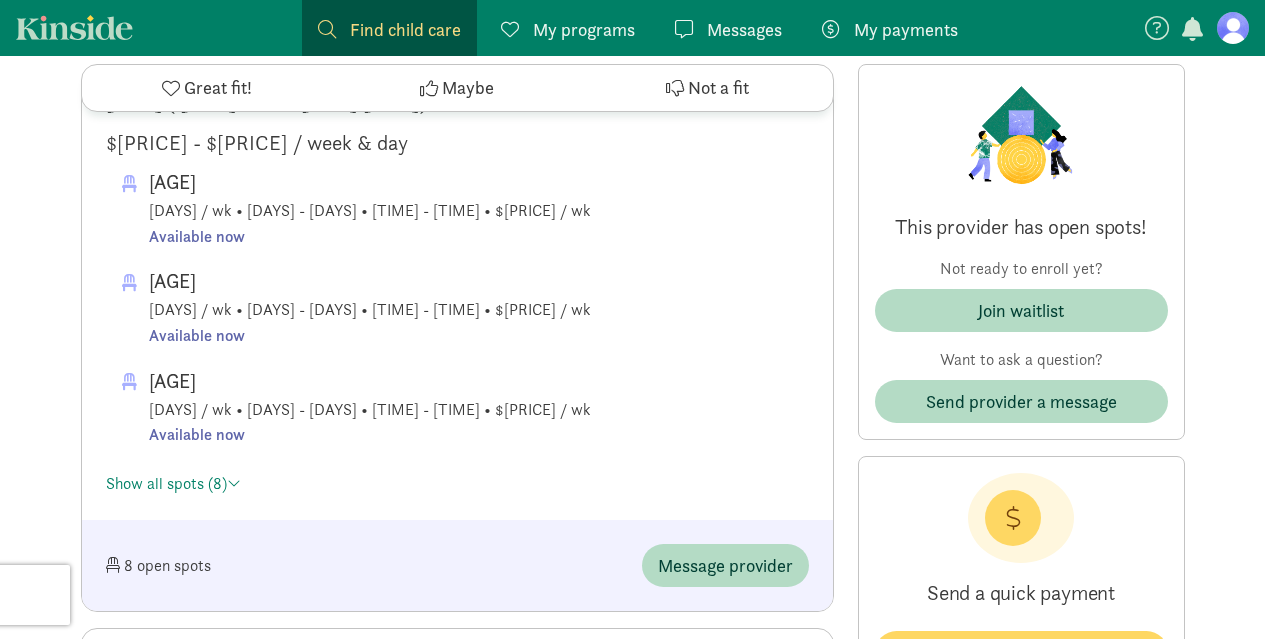 scroll, scrollTop: 1067, scrollLeft: 0, axis: vertical 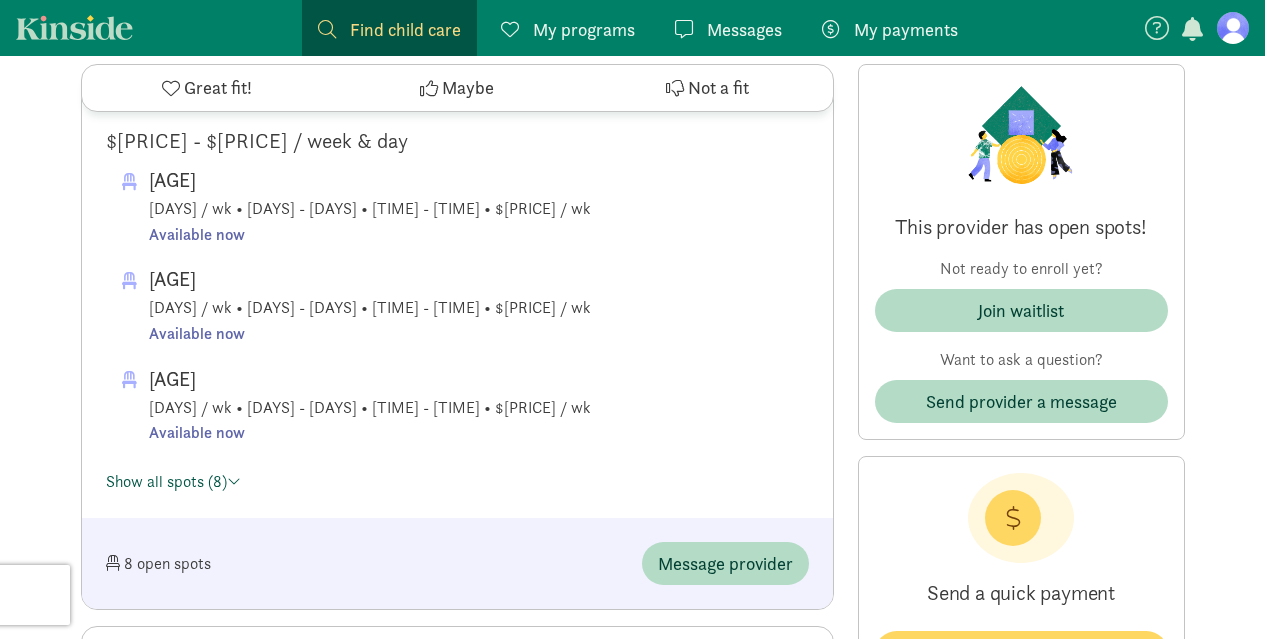 click on "Show all spots (8)" at bounding box center [173, 481] 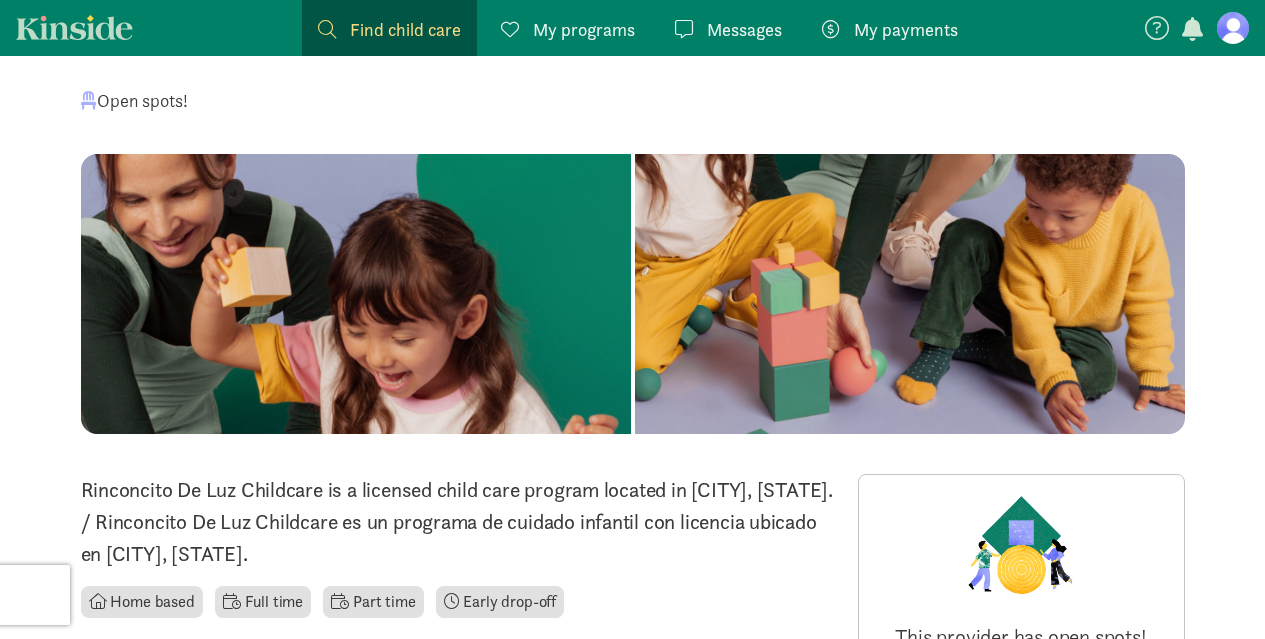 scroll, scrollTop: 0, scrollLeft: 0, axis: both 